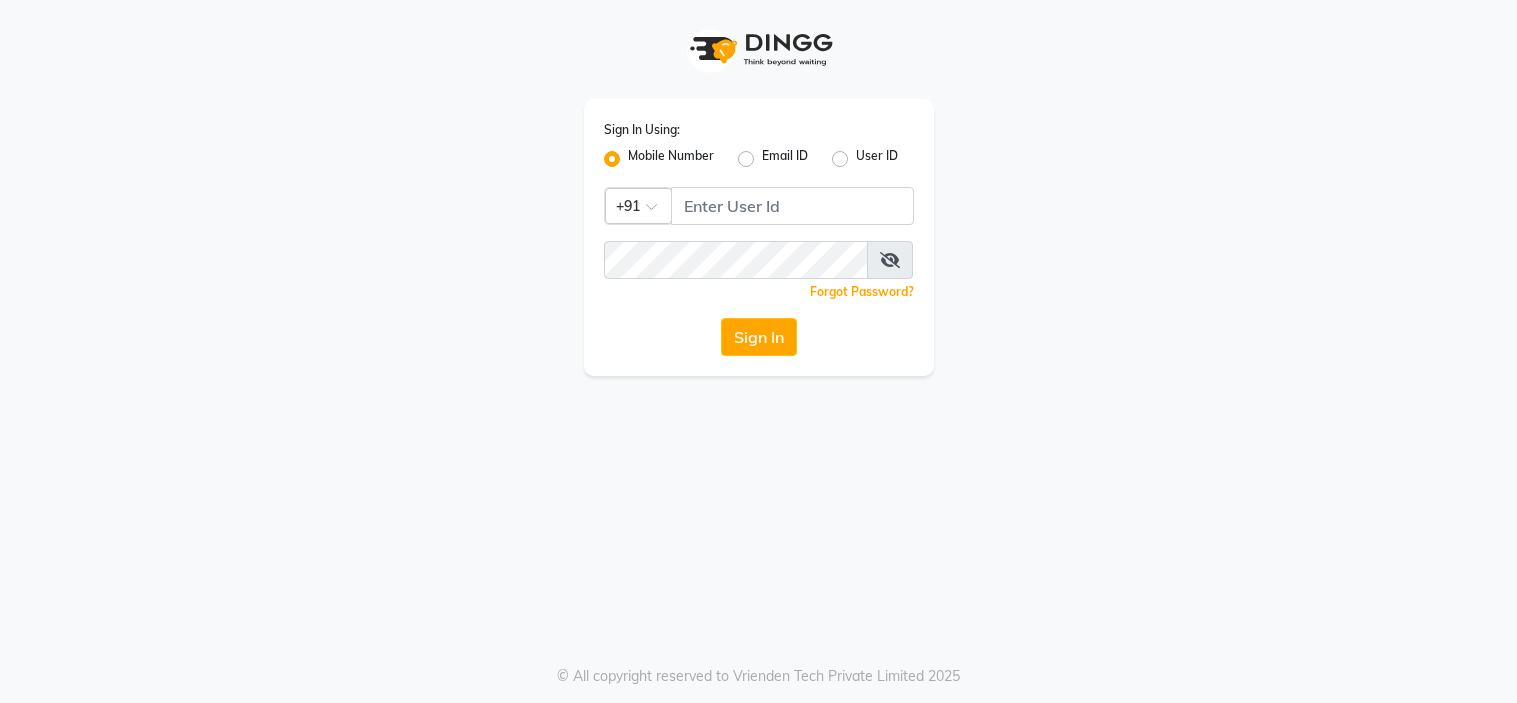 scroll, scrollTop: 0, scrollLeft: 0, axis: both 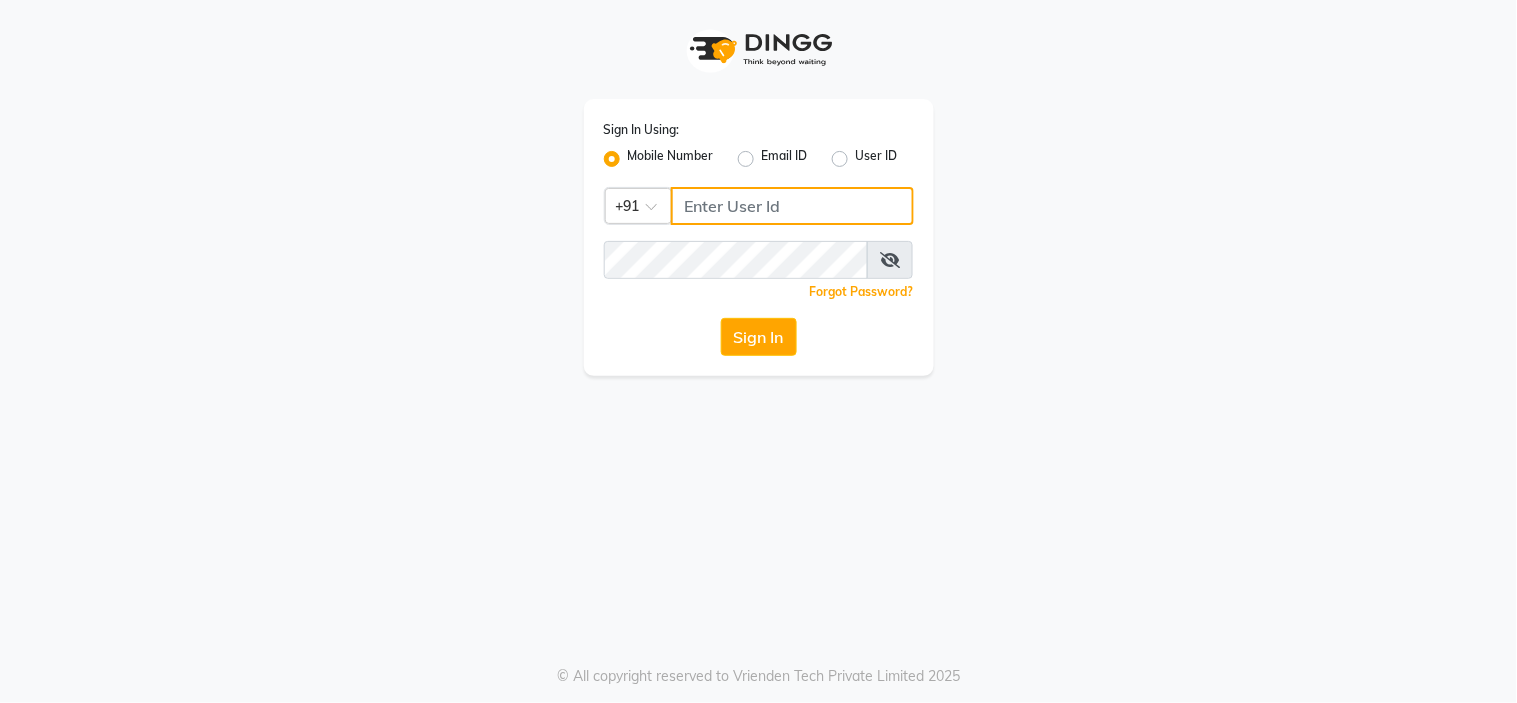 click 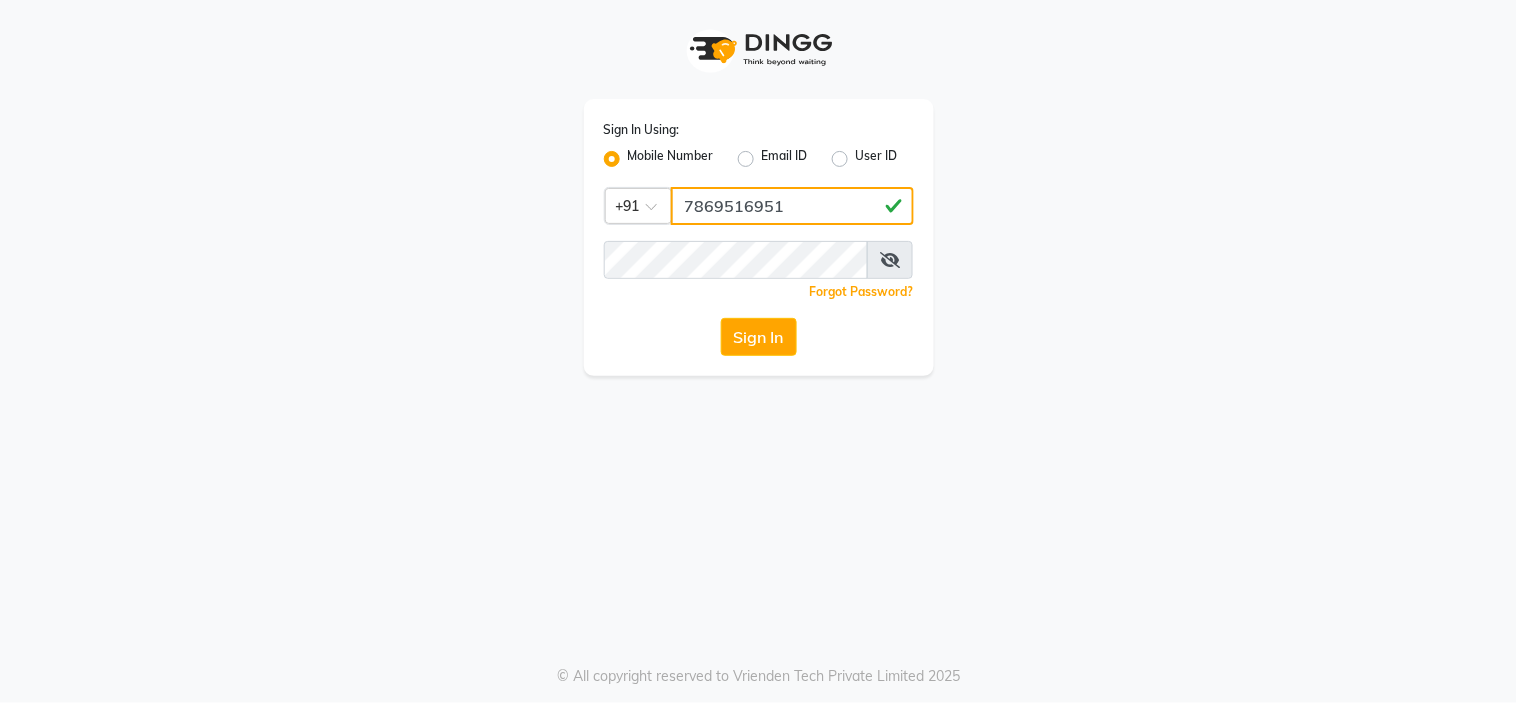 type on "7869516951" 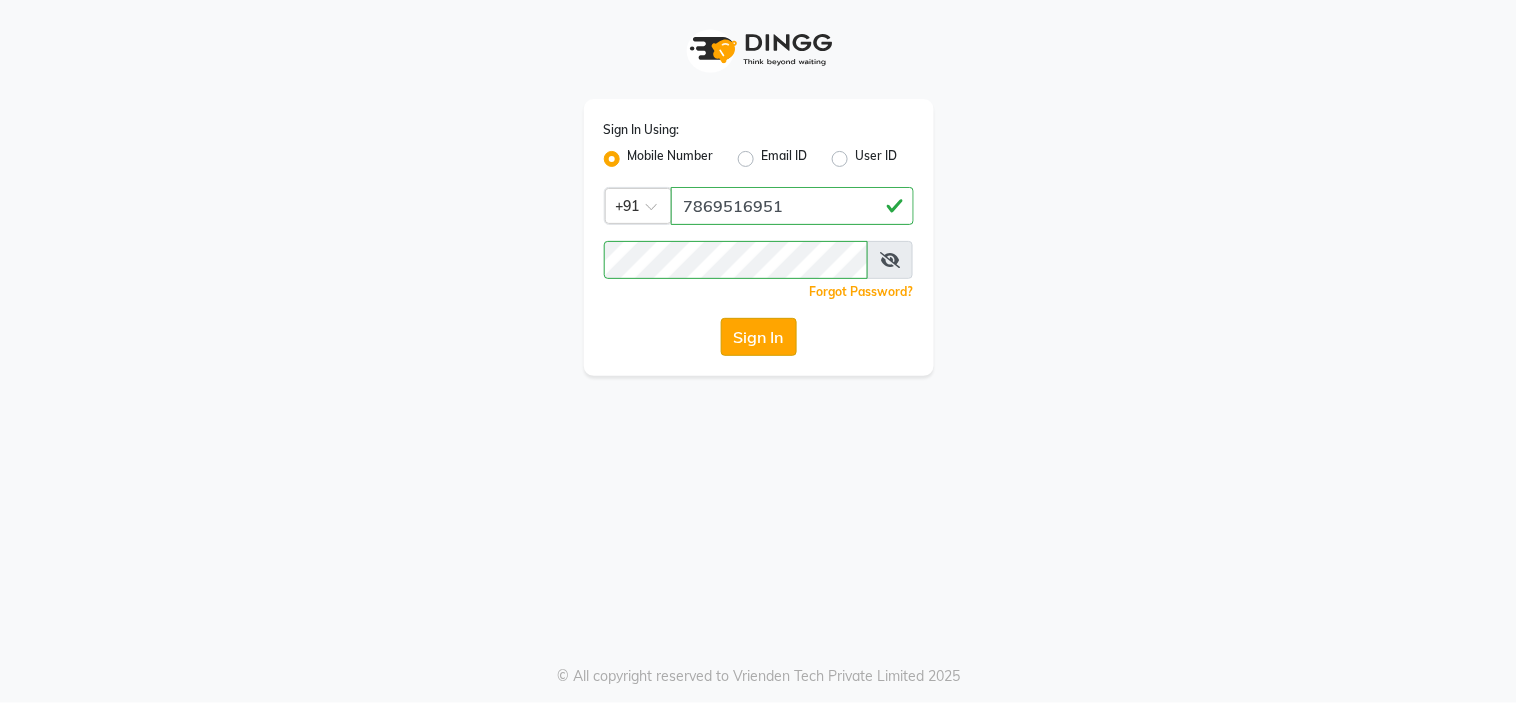 click on "Sign In" 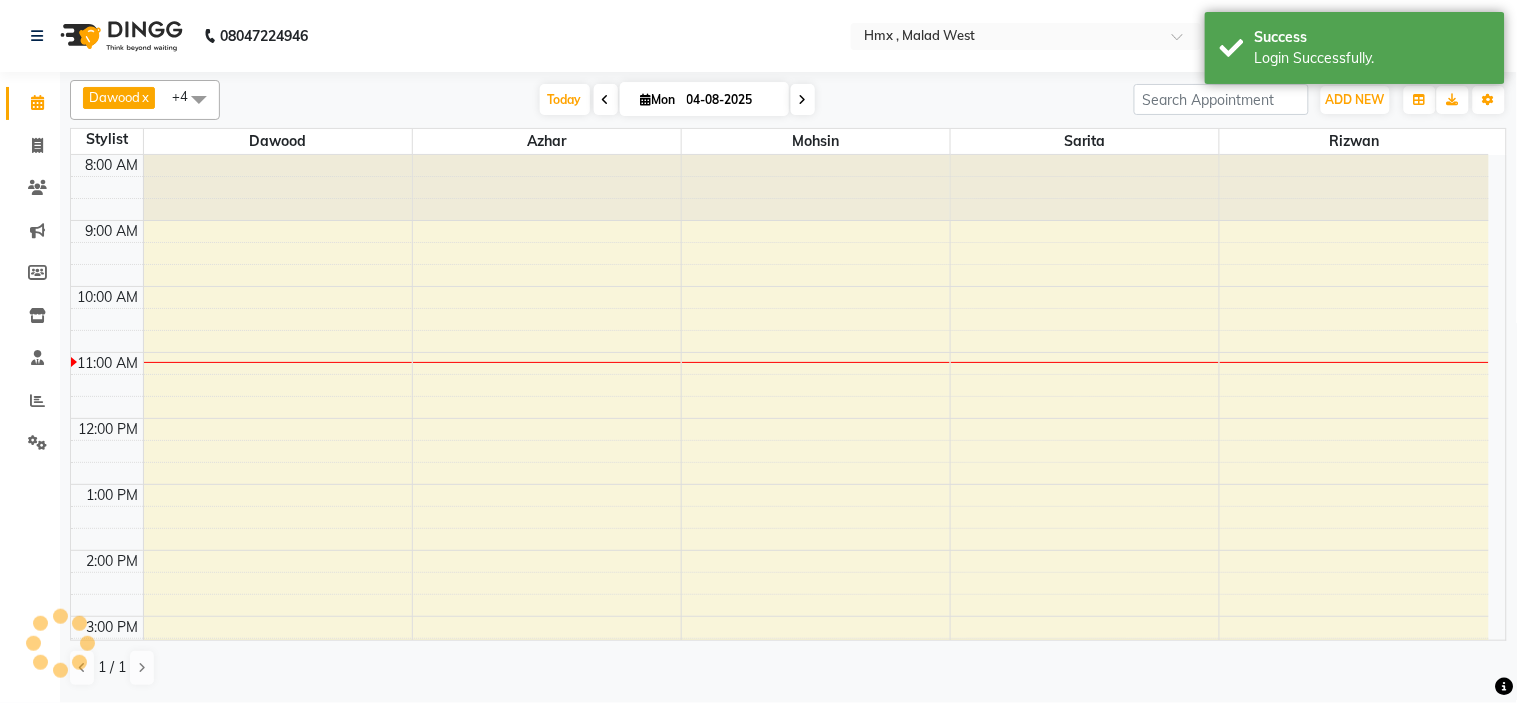 scroll, scrollTop: 0, scrollLeft: 0, axis: both 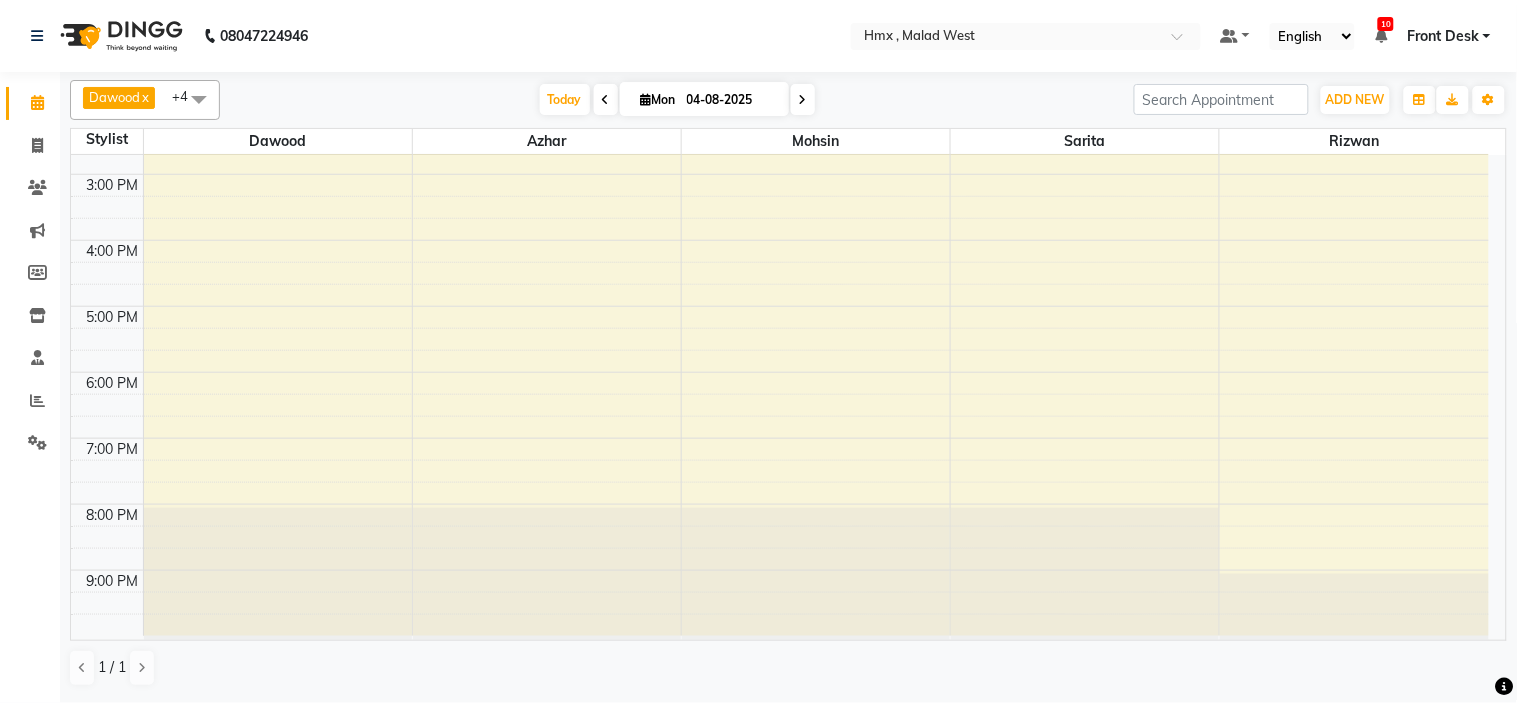 click on "8:00 AM 9:00 AM 10:00 AM 11:00 AM 12:00 PM 1:00 PM 2:00 PM 3:00 PM 4:00 PM 5:00 PM 6:00 PM 7:00 PM 8:00 PM 9:00 PM" at bounding box center [780, 174] 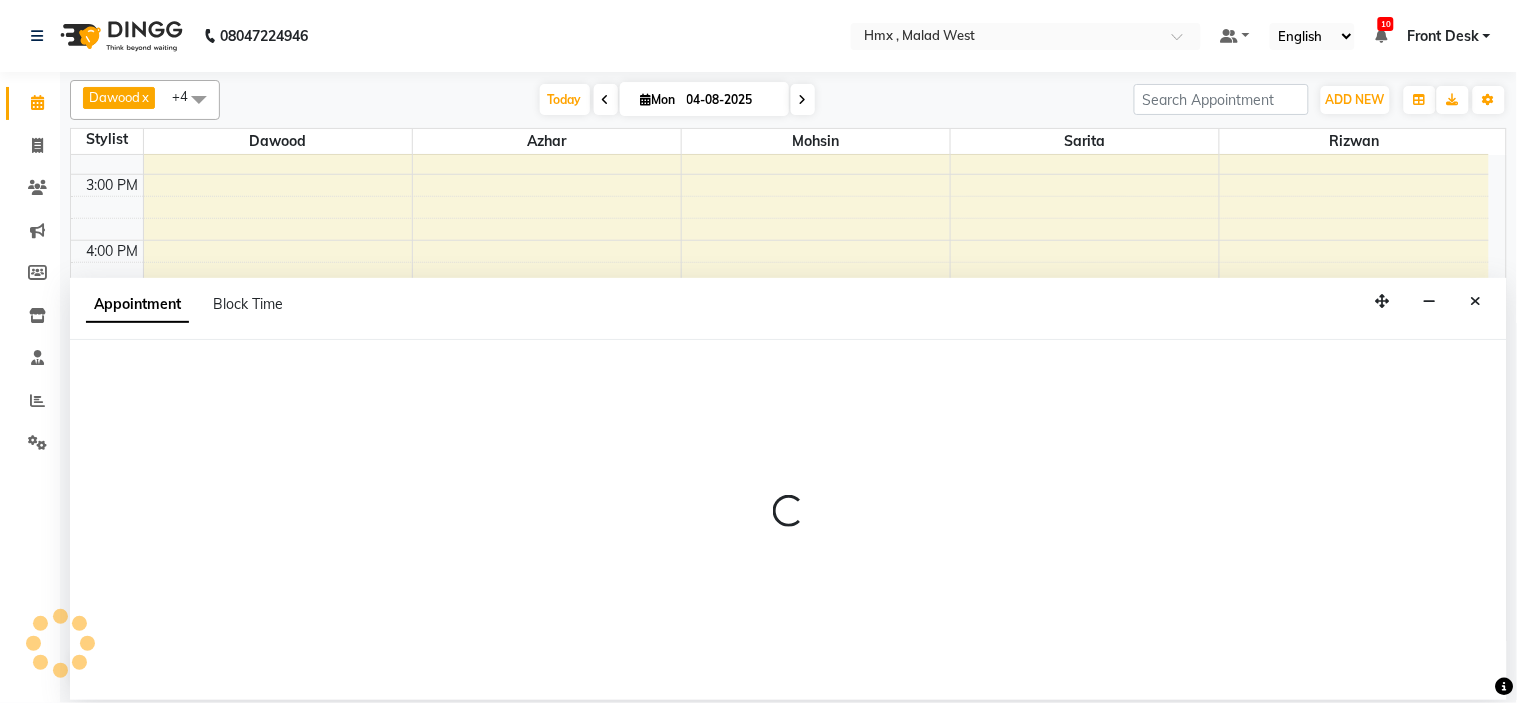 select on "39095" 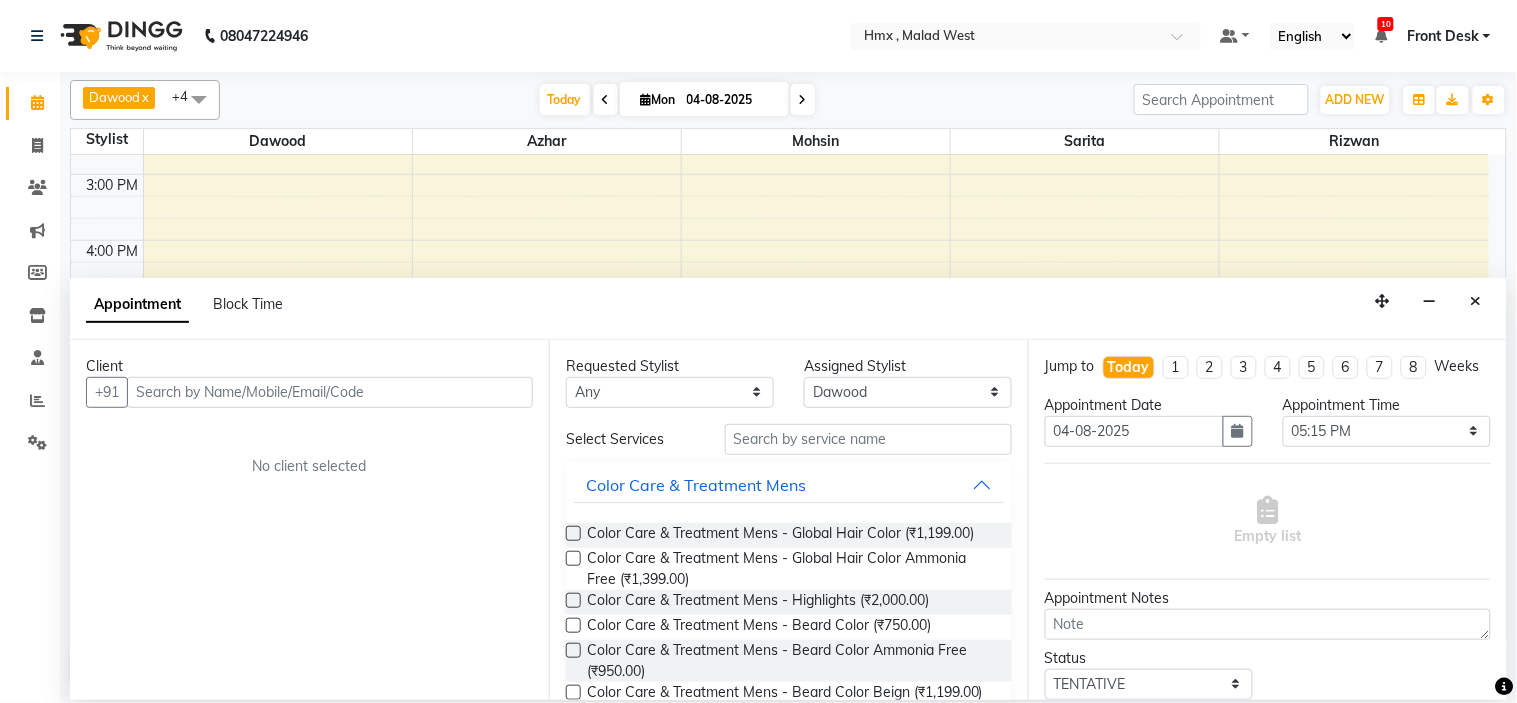 click at bounding box center [330, 392] 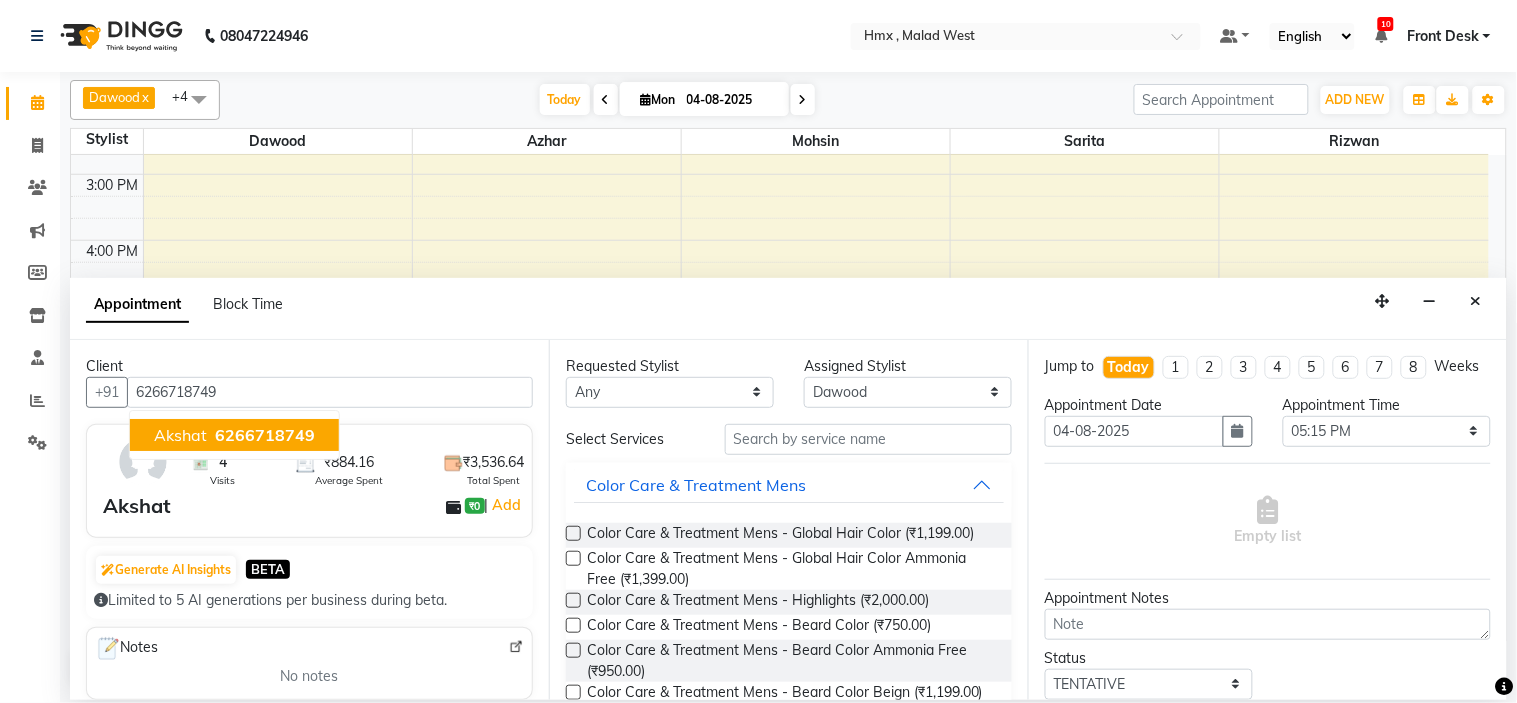 click on "6266718749" at bounding box center [265, 435] 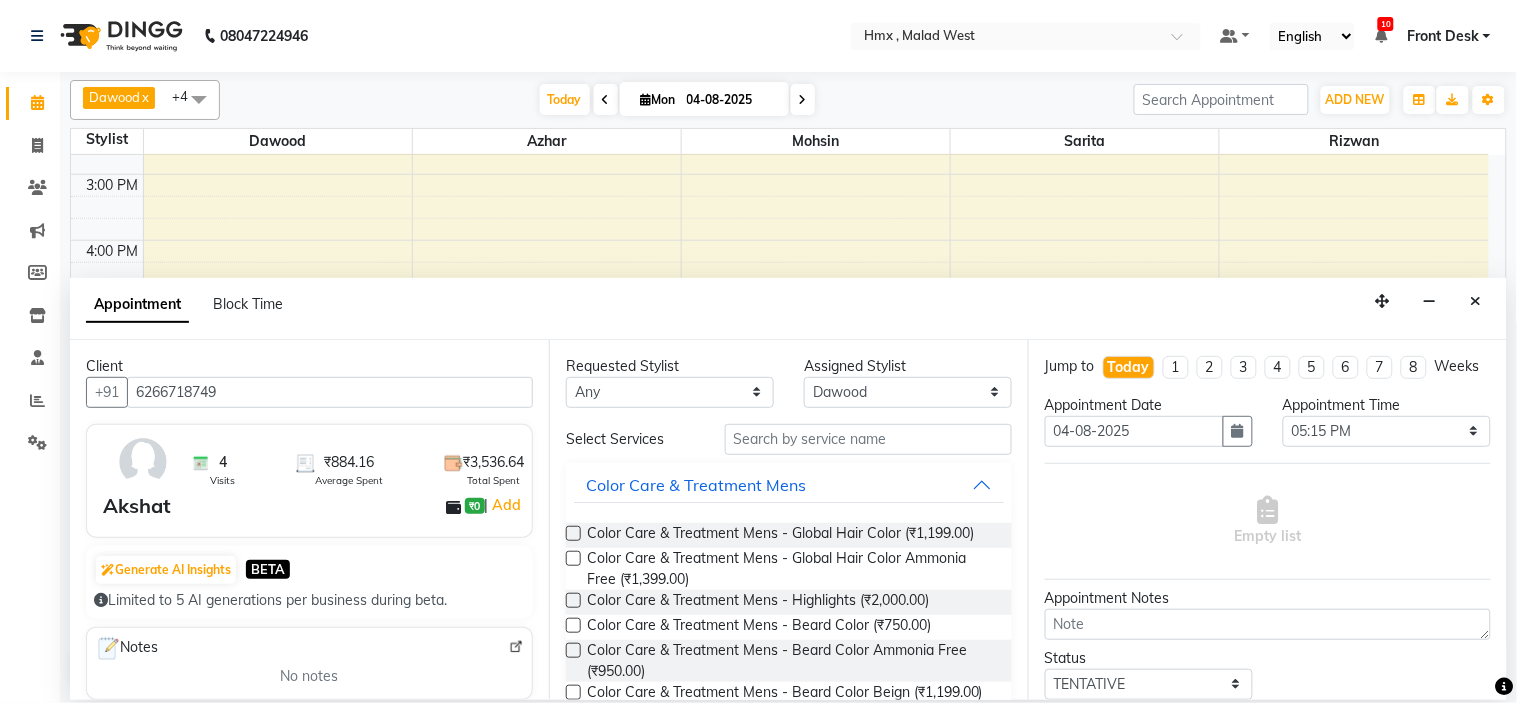 type on "6266718749" 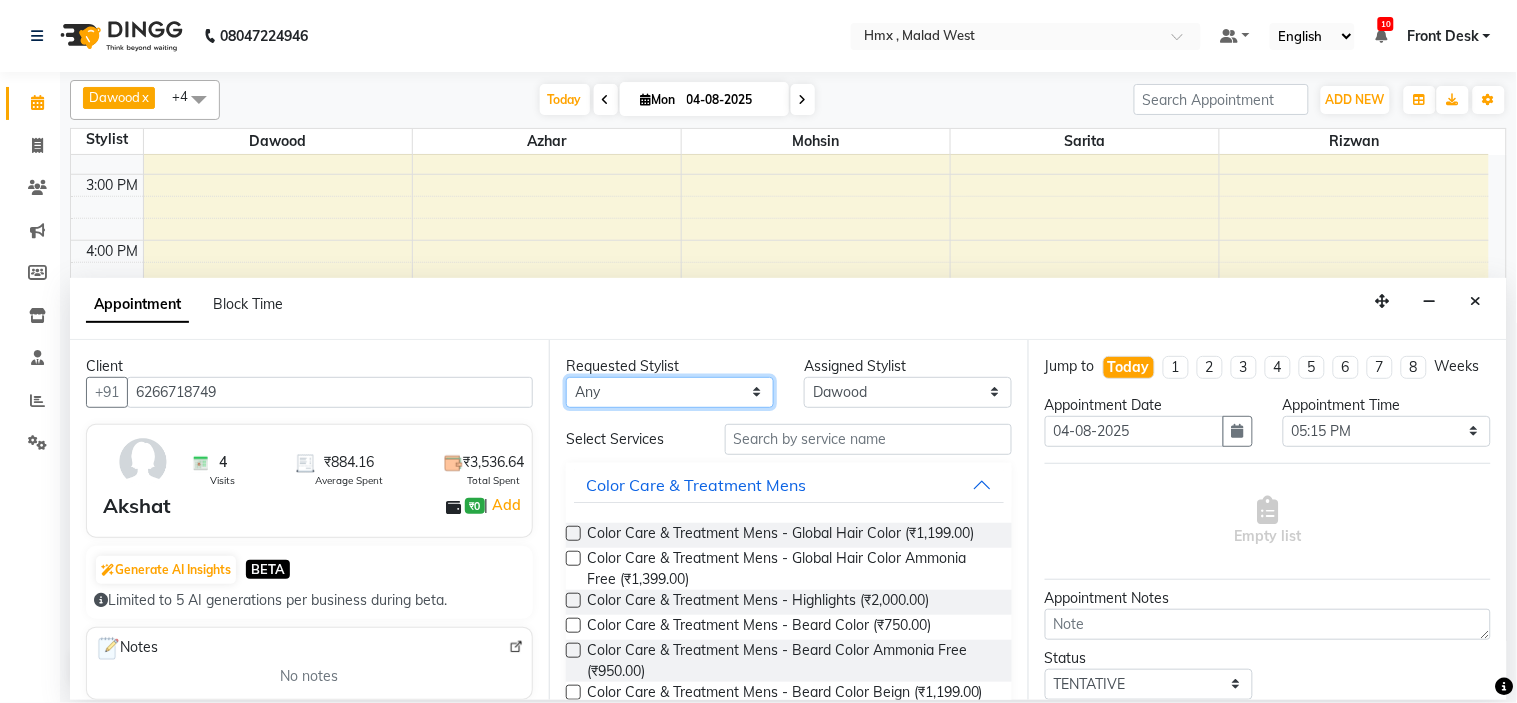 click on "Any [NAME] [NAME] [NAME] [NAME] [NAME] [NAME] [NAME] [NAME] [NAME] [NAME]" at bounding box center (670, 392) 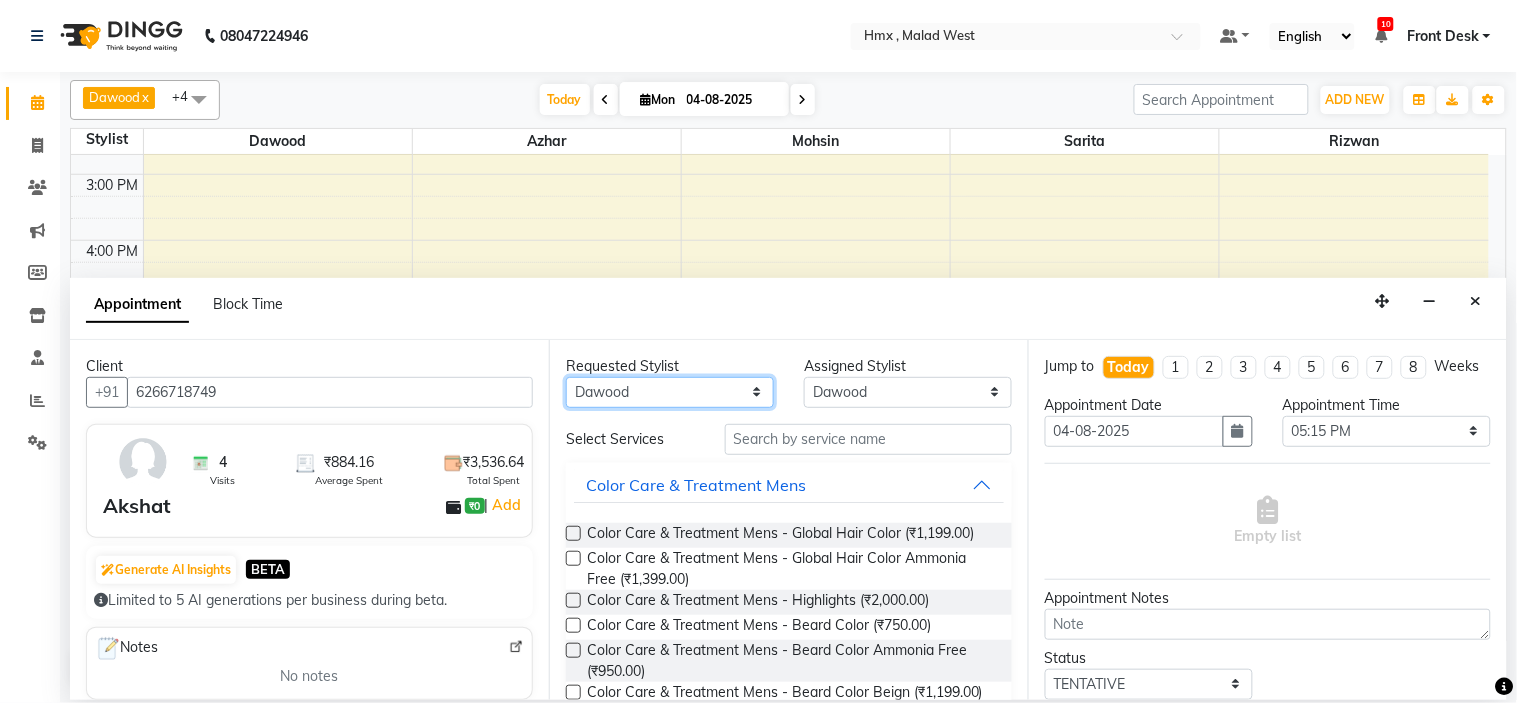 click on "Any [NAME] [NAME] [NAME] [NAME] [NAME] [NAME] [NAME] [NAME] [NAME] [NAME]" at bounding box center (670, 392) 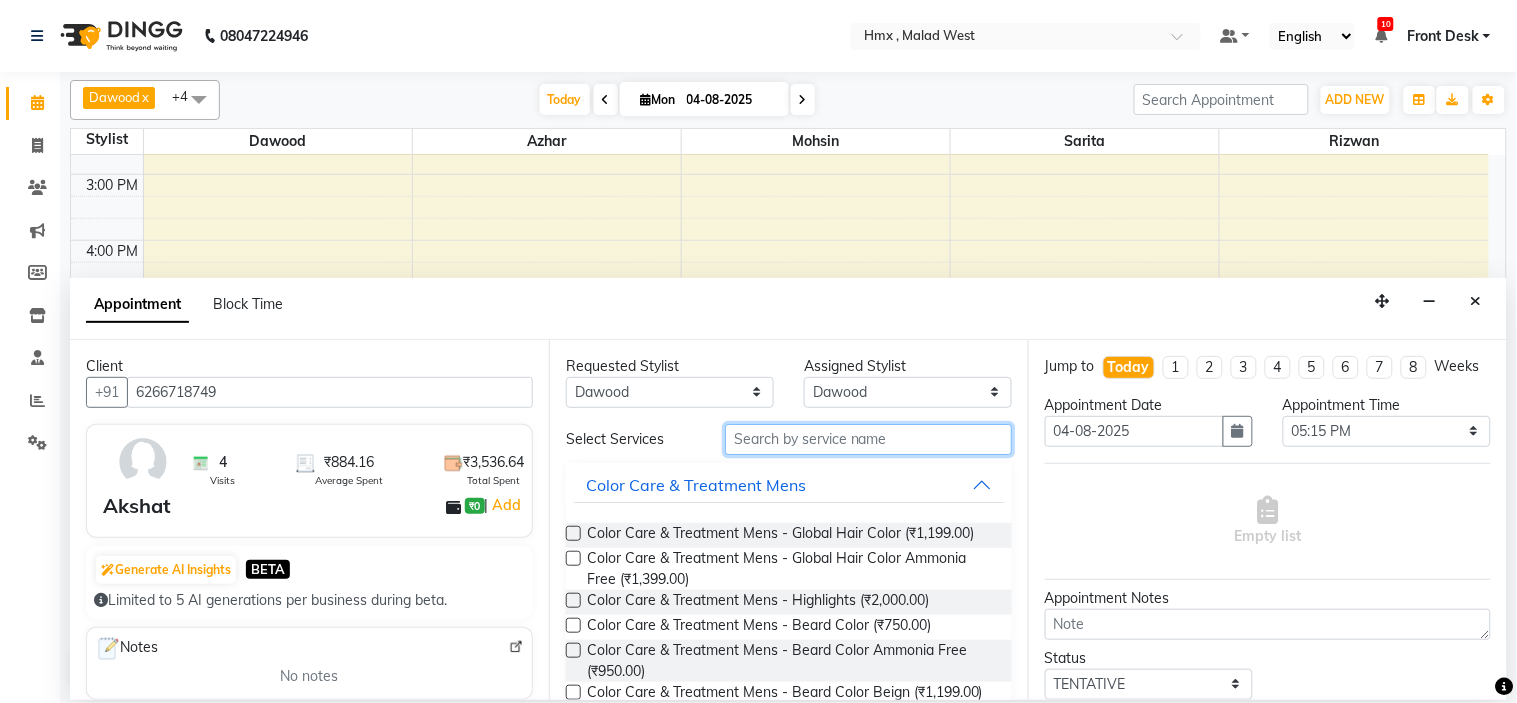 click at bounding box center [868, 439] 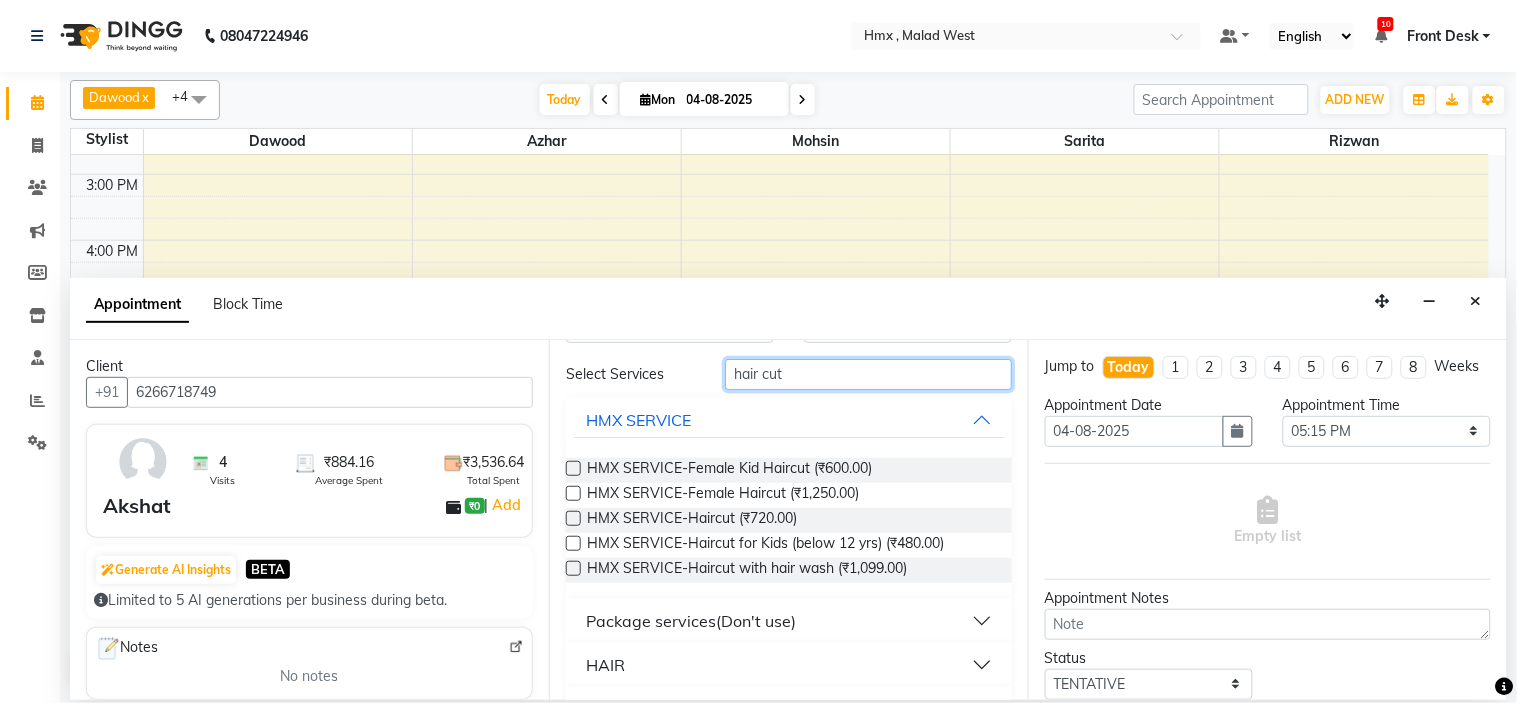 scroll, scrollTop: 112, scrollLeft: 0, axis: vertical 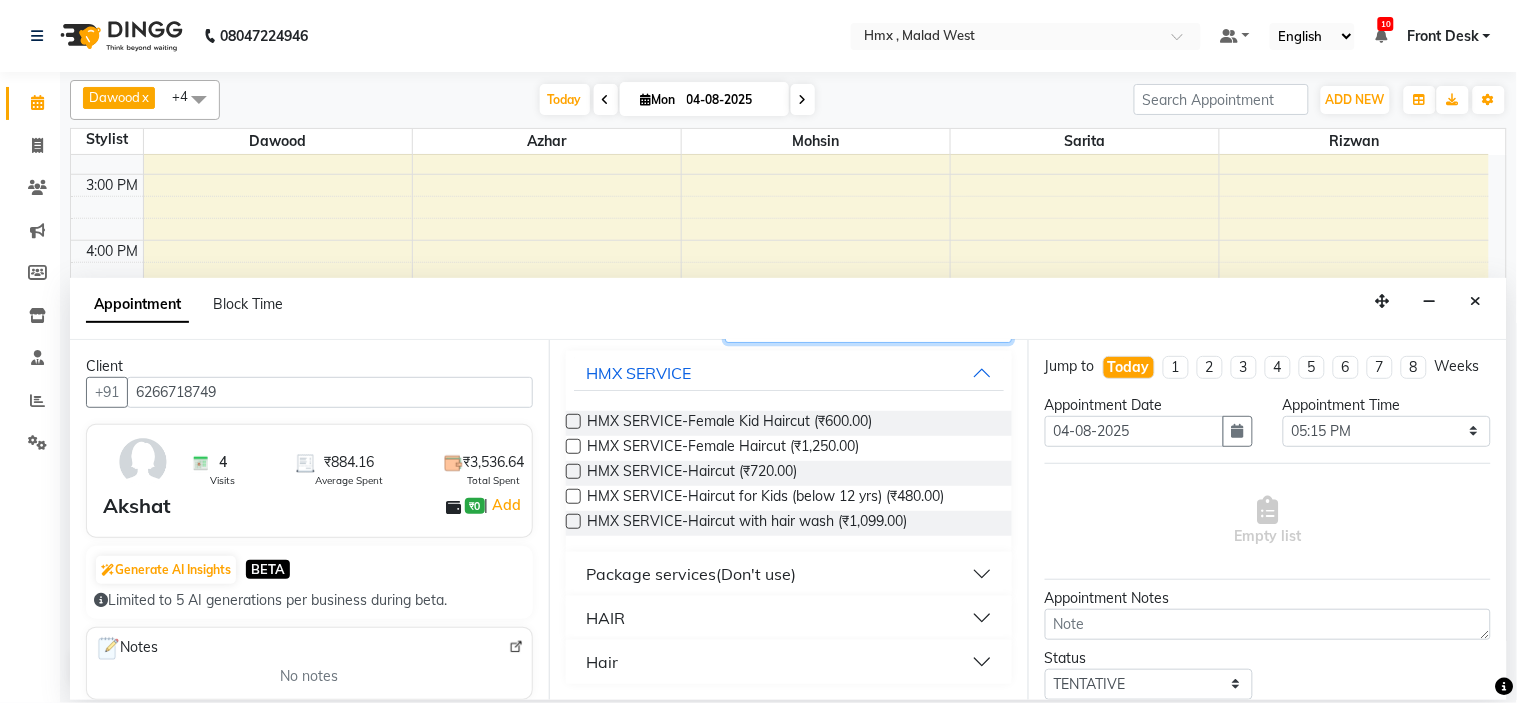 type on "hair cut" 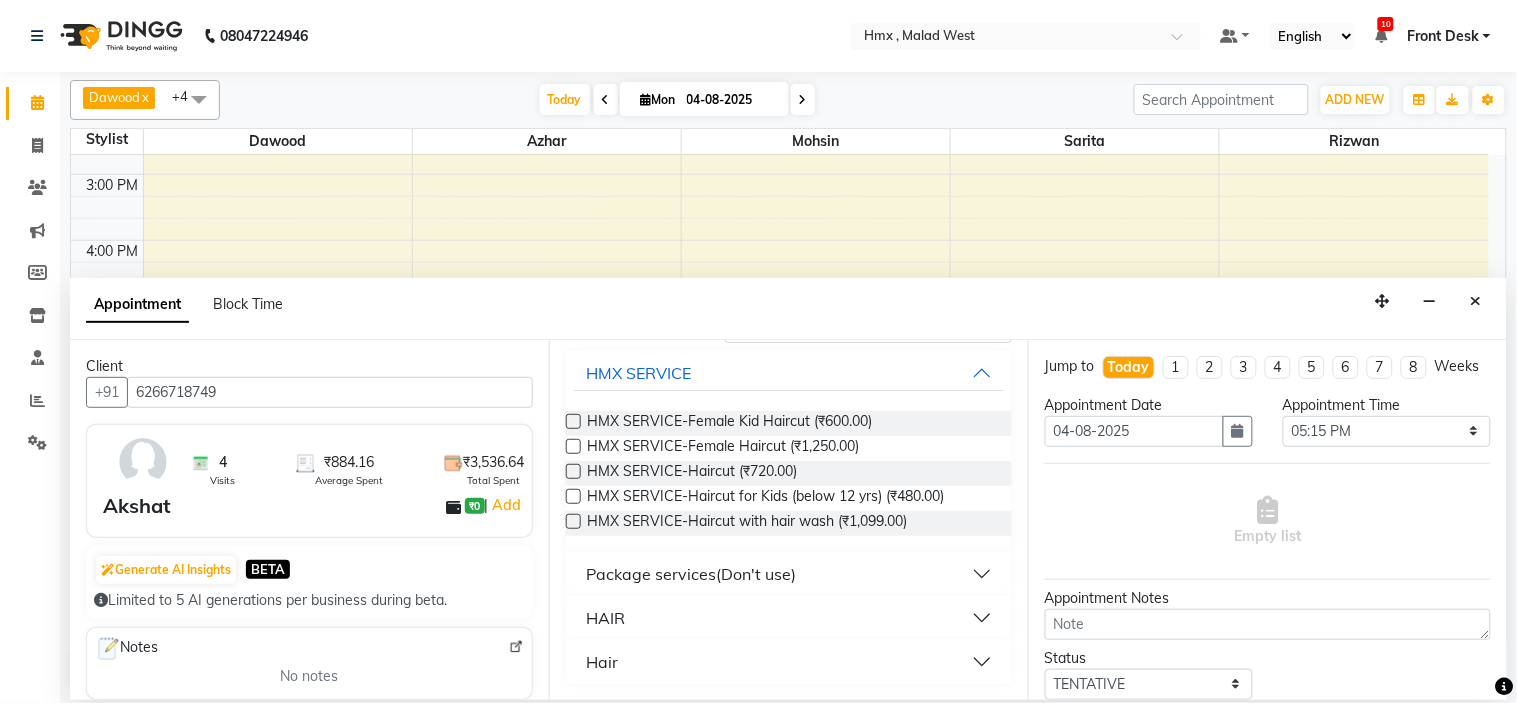 click on "HAIR" at bounding box center (605, 618) 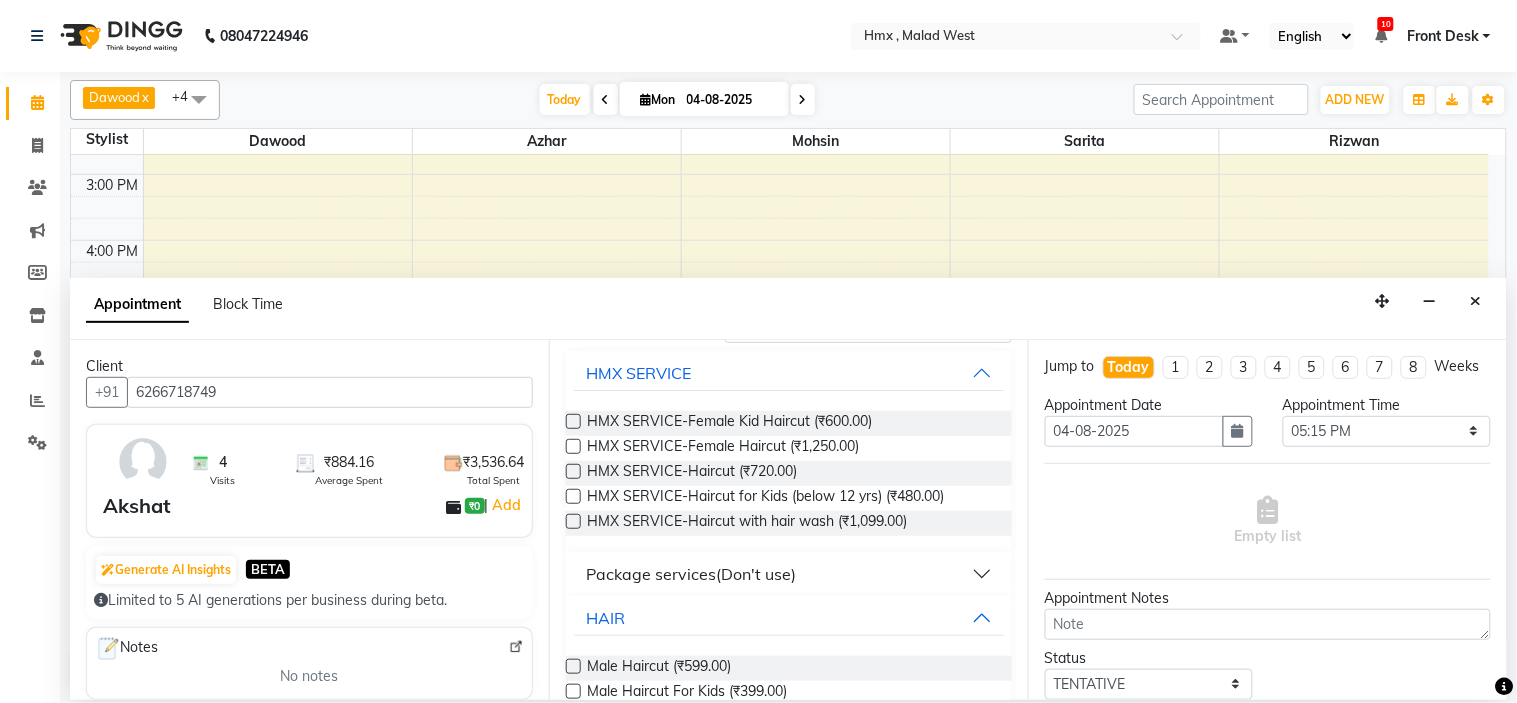 click at bounding box center [573, 666] 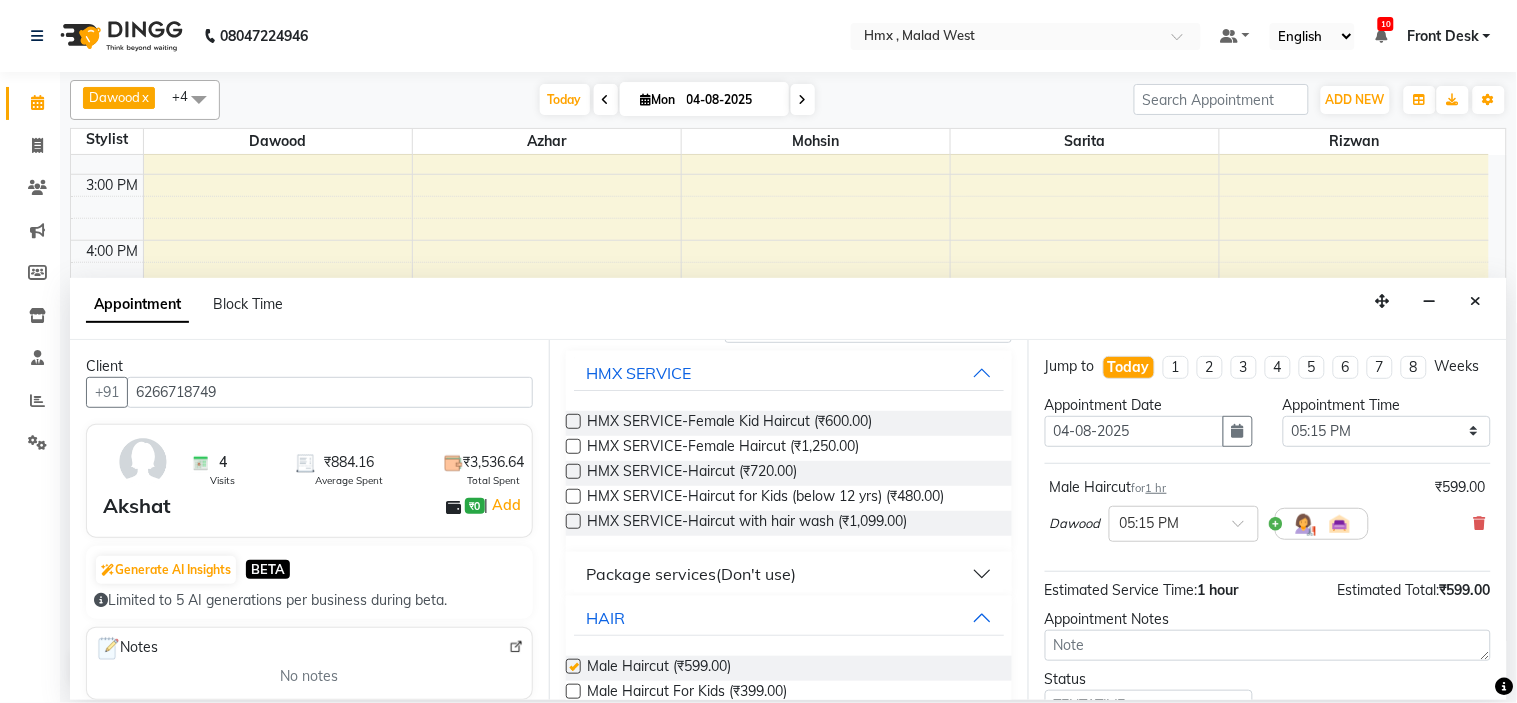 checkbox on "false" 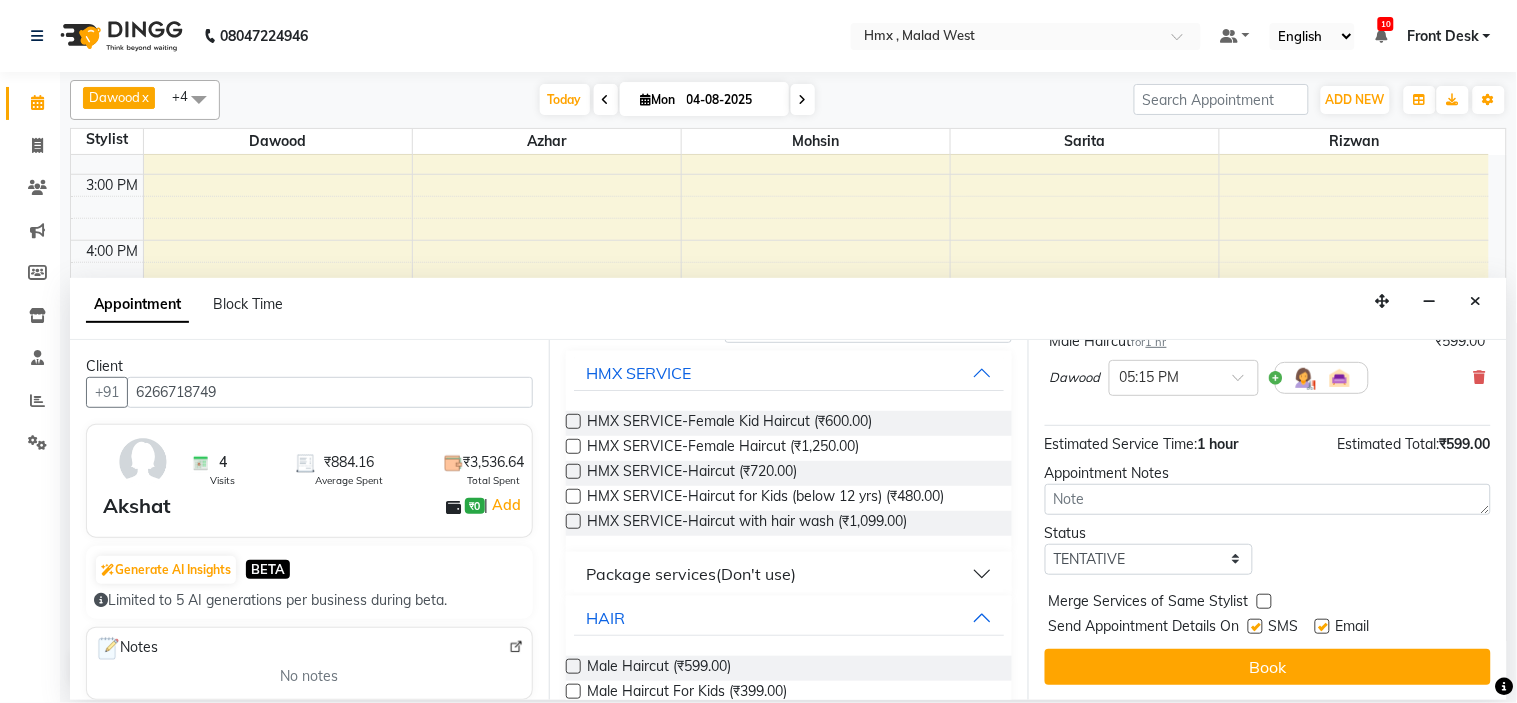 scroll, scrollTop: 166, scrollLeft: 0, axis: vertical 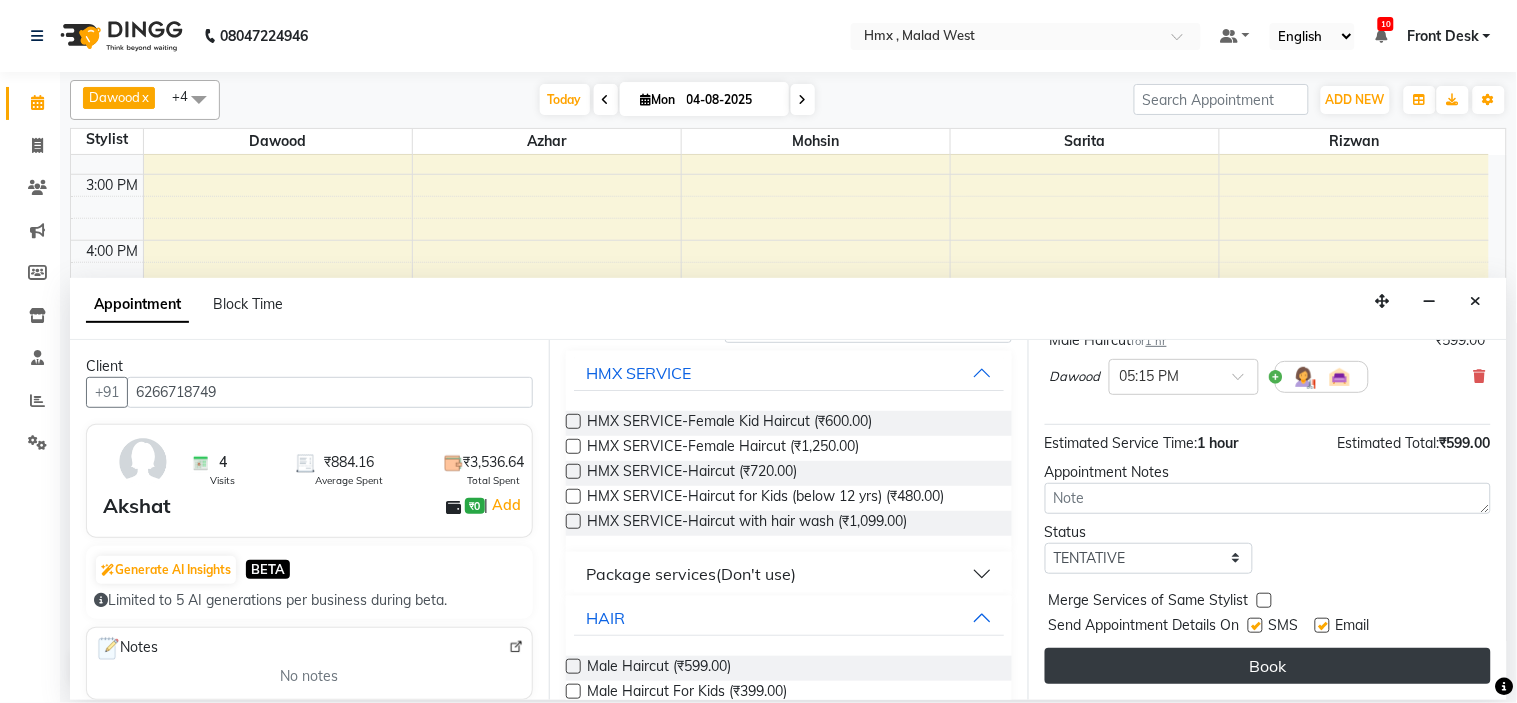 click on "Book" at bounding box center [1268, 666] 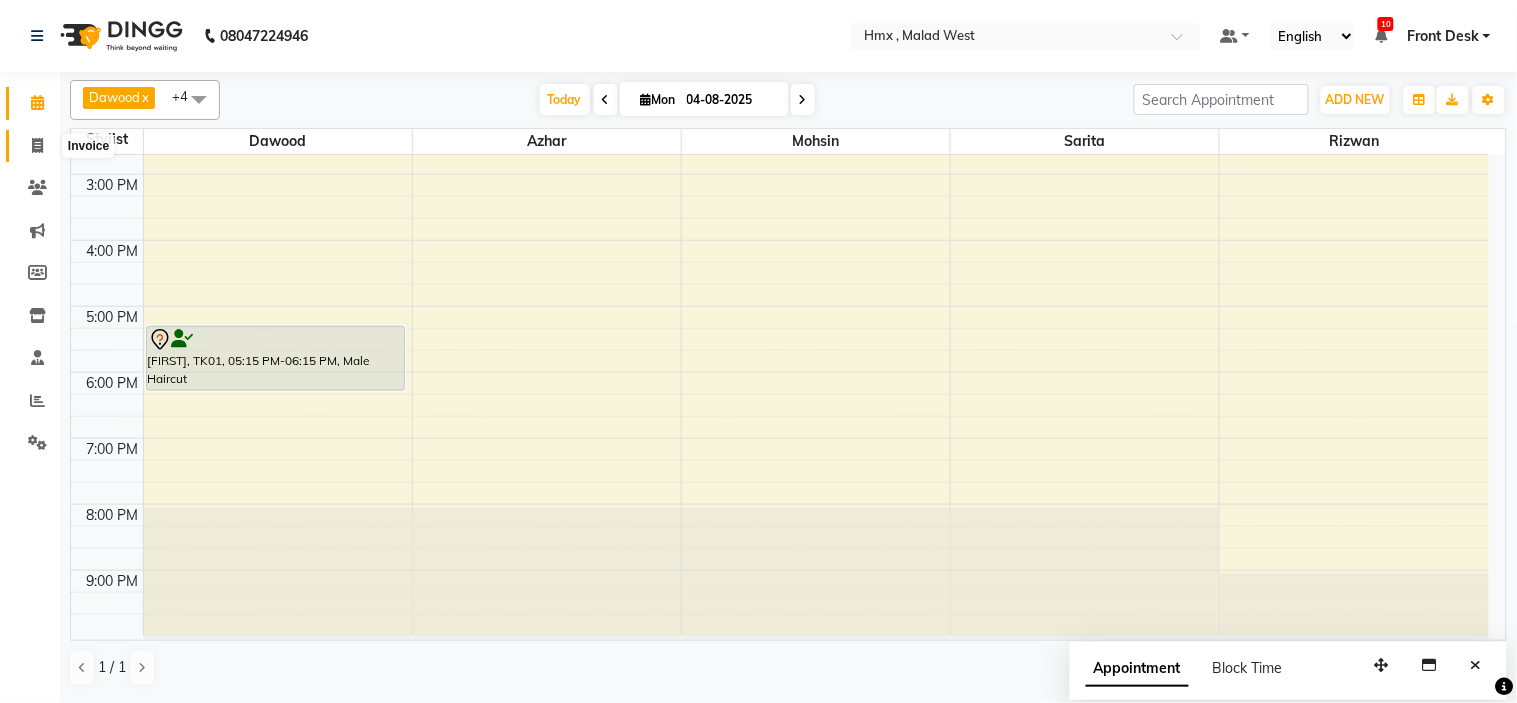 click 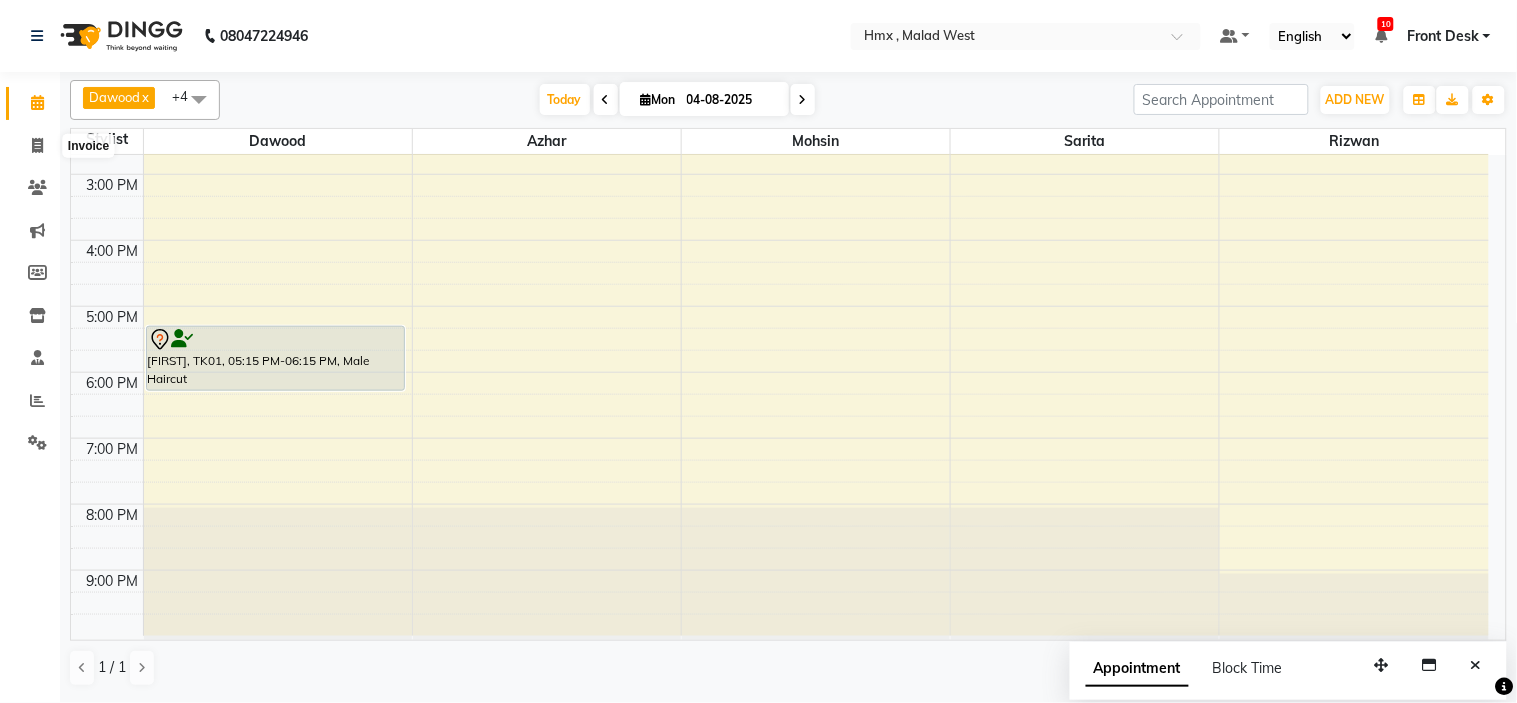 select on "5711" 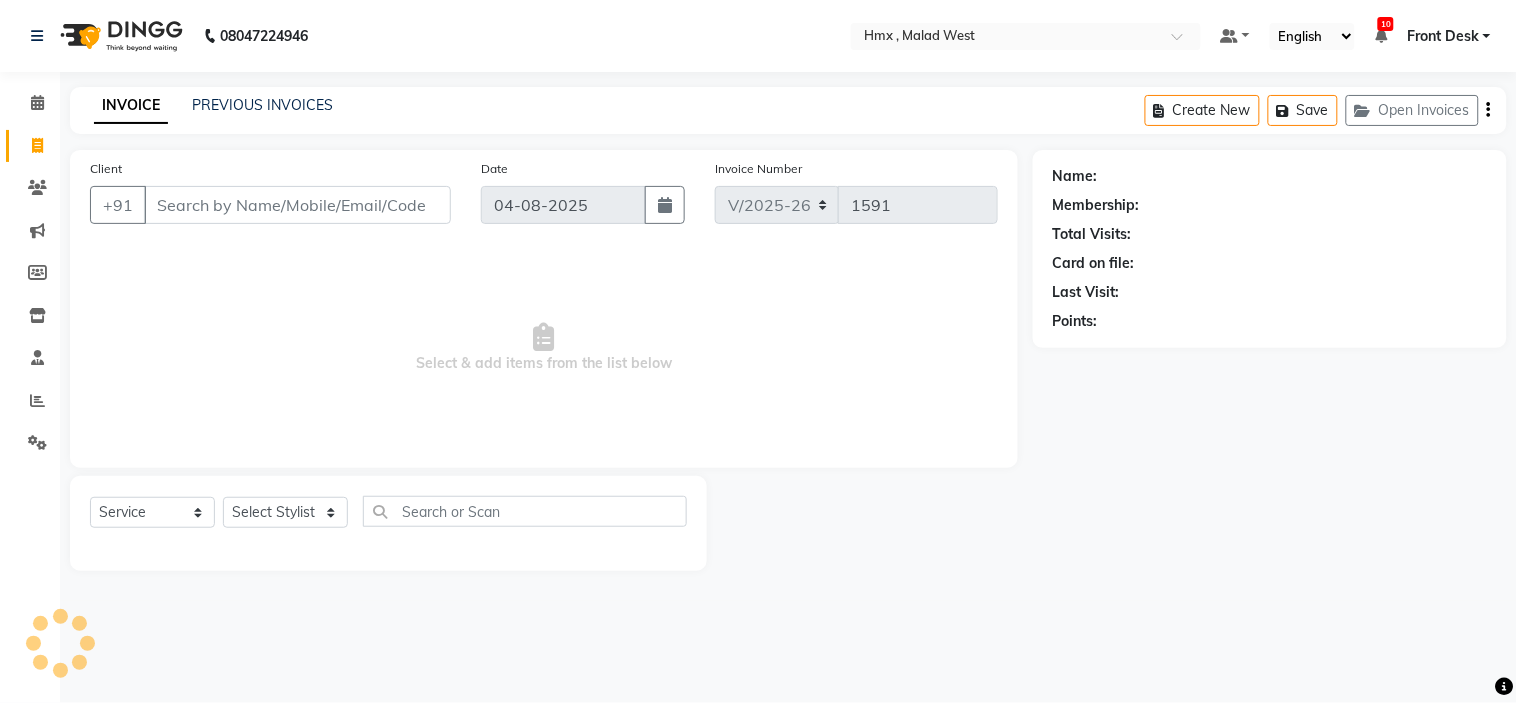 click on "Client" at bounding box center (297, 205) 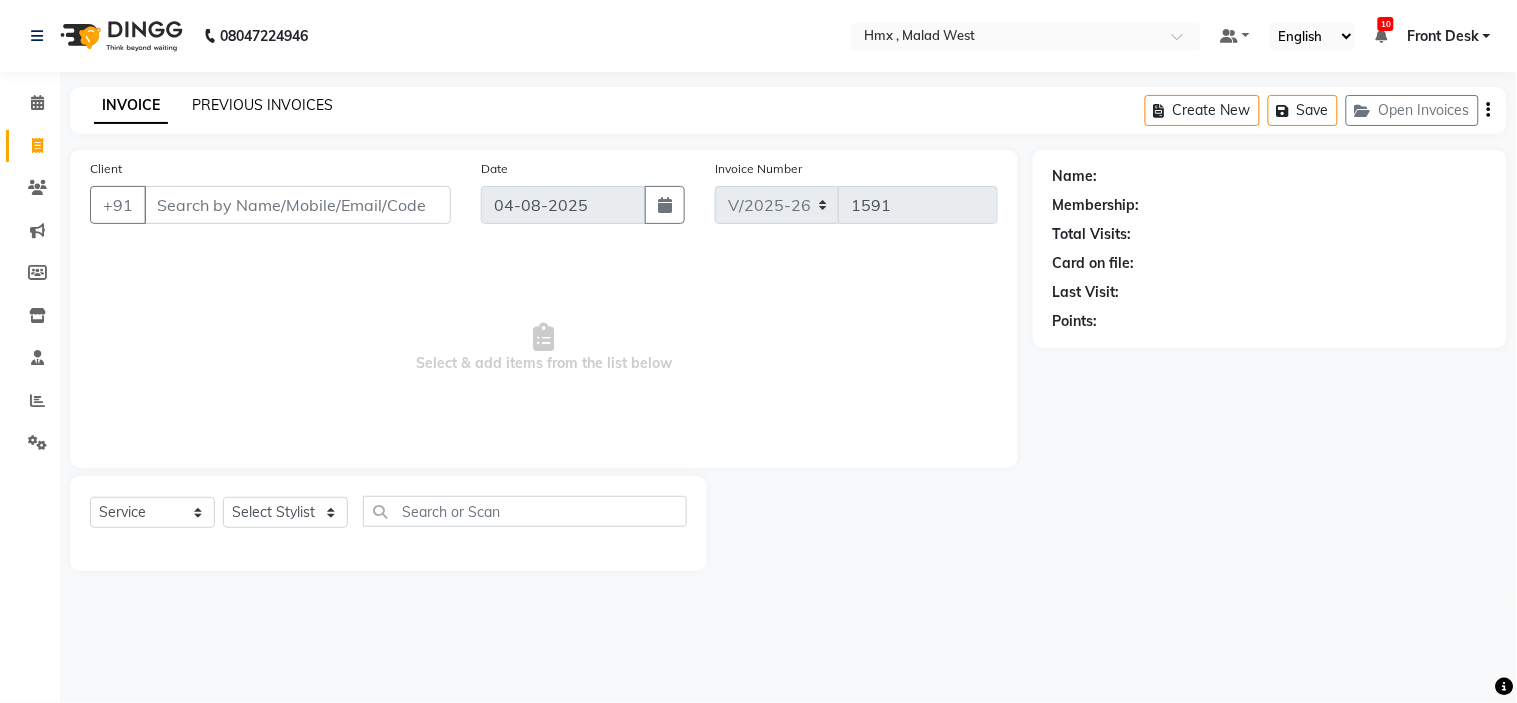 click on "PREVIOUS INVOICES" 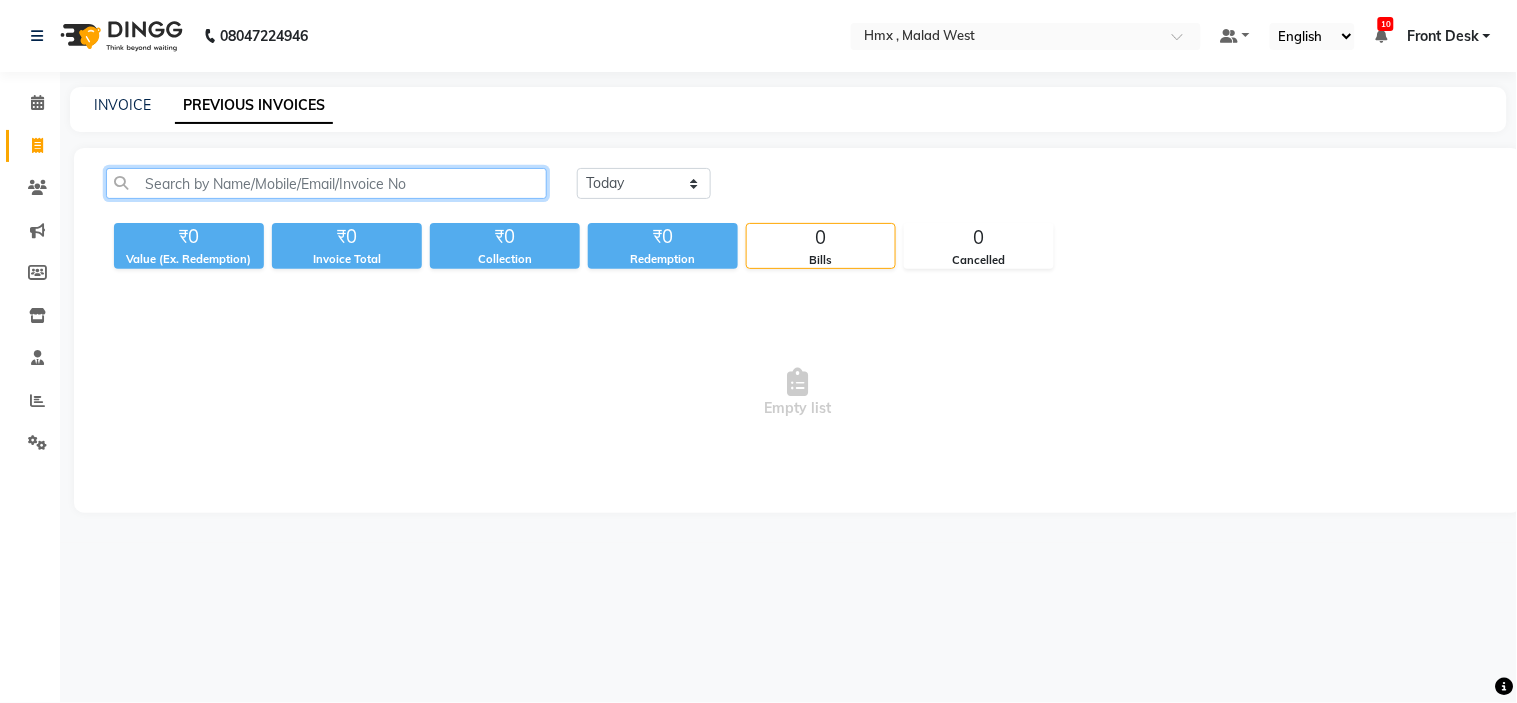 click 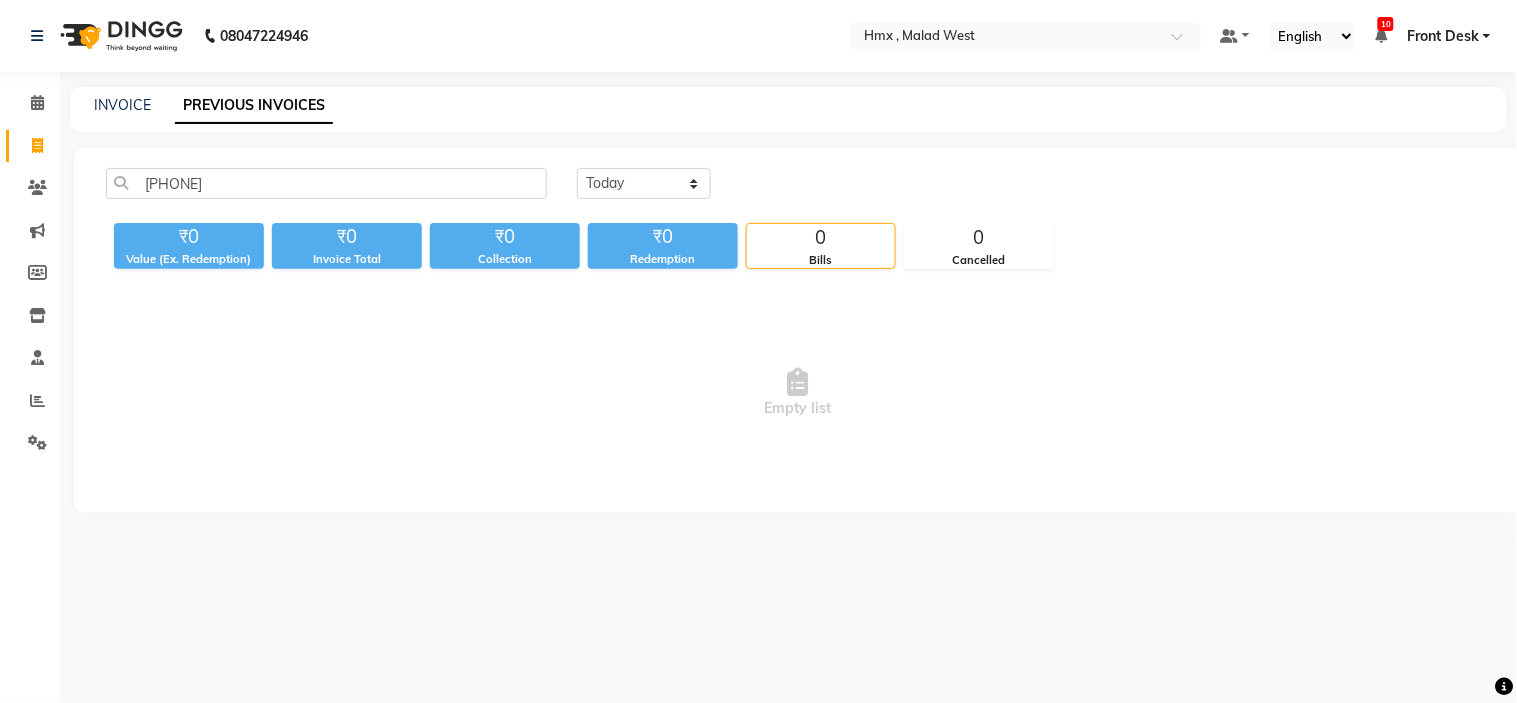 click on "[PHONE] Today Yesterday Custom Range ₹0 Value (Ex. Redemption) ₹0 Invoice Total  ₹0 Collection ₹0 Redemption 0 Bills 0 Cancelled  Empty list" 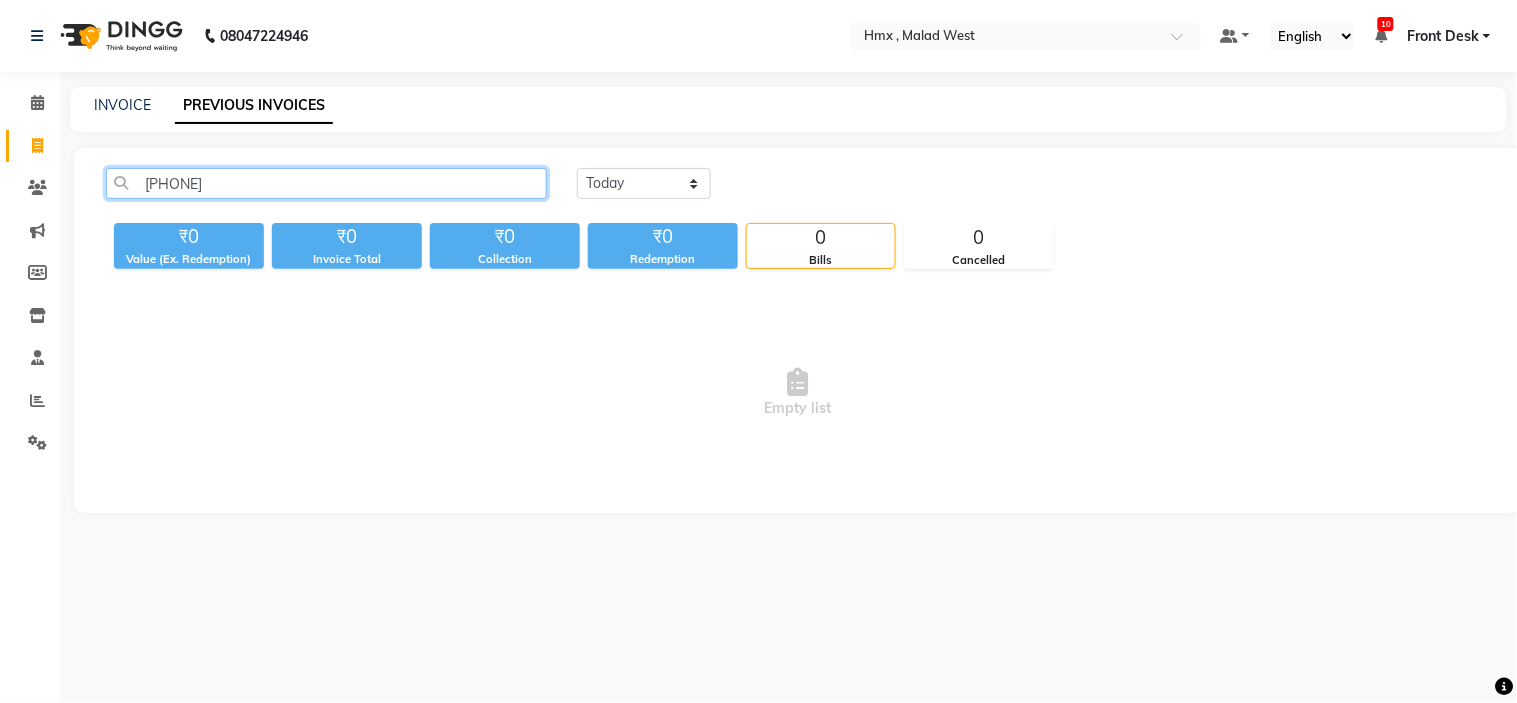 click on "[PHONE]" 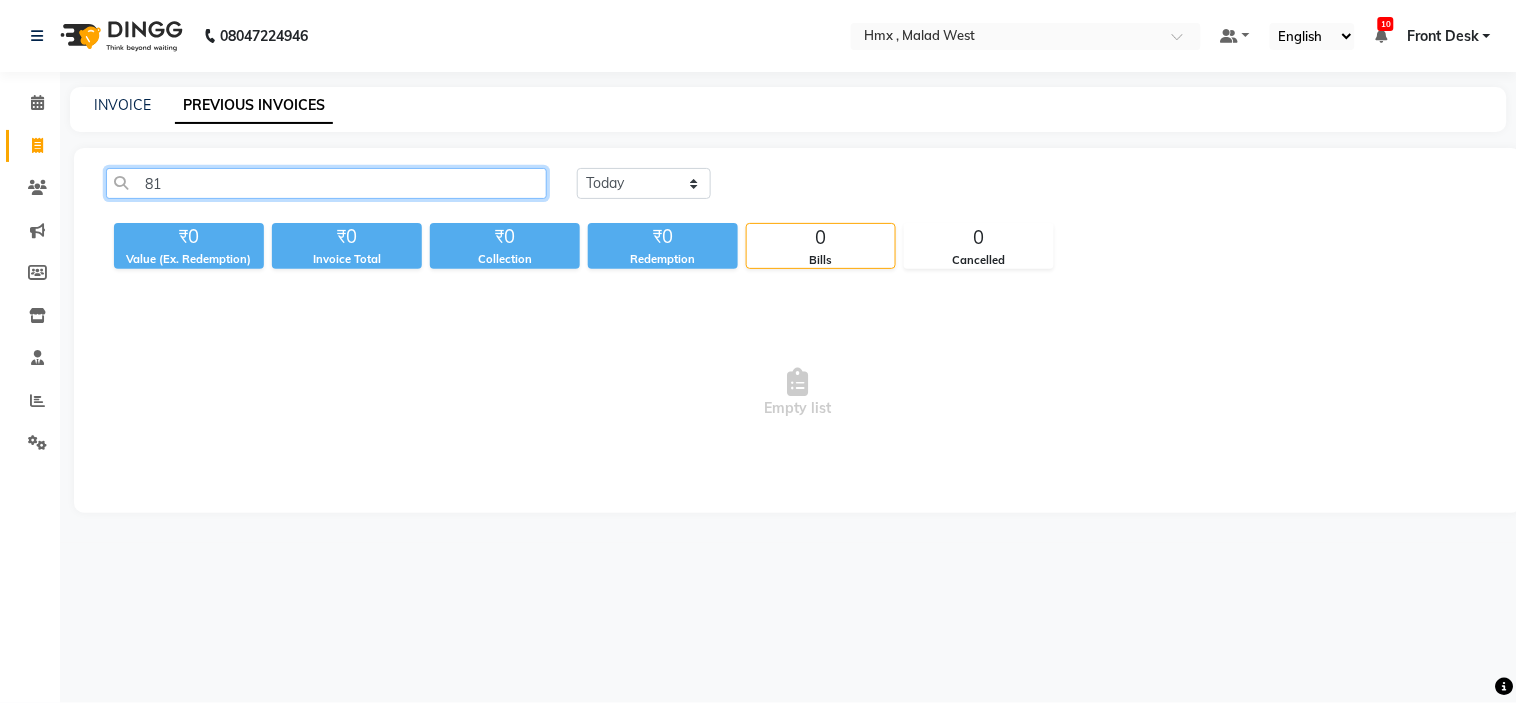 type on "8" 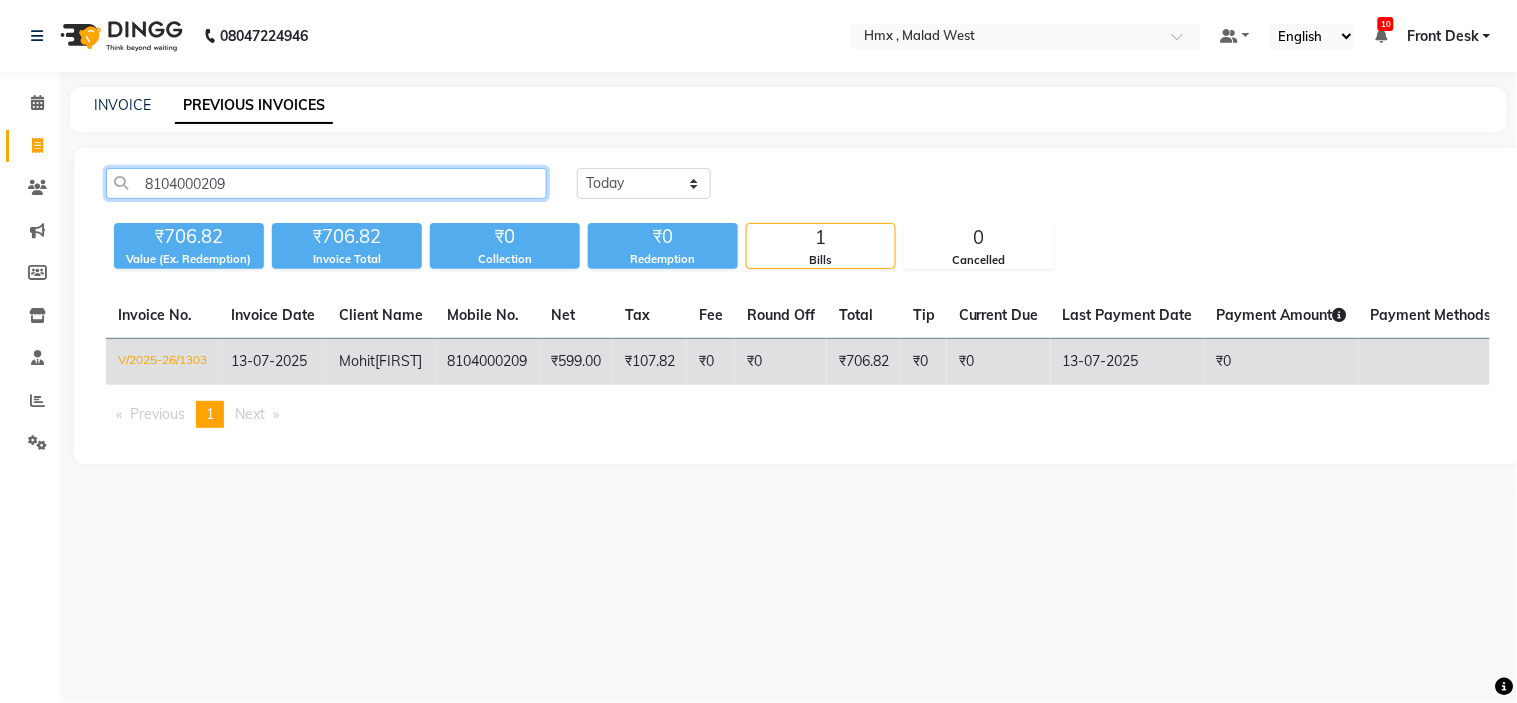 type on "8104000209" 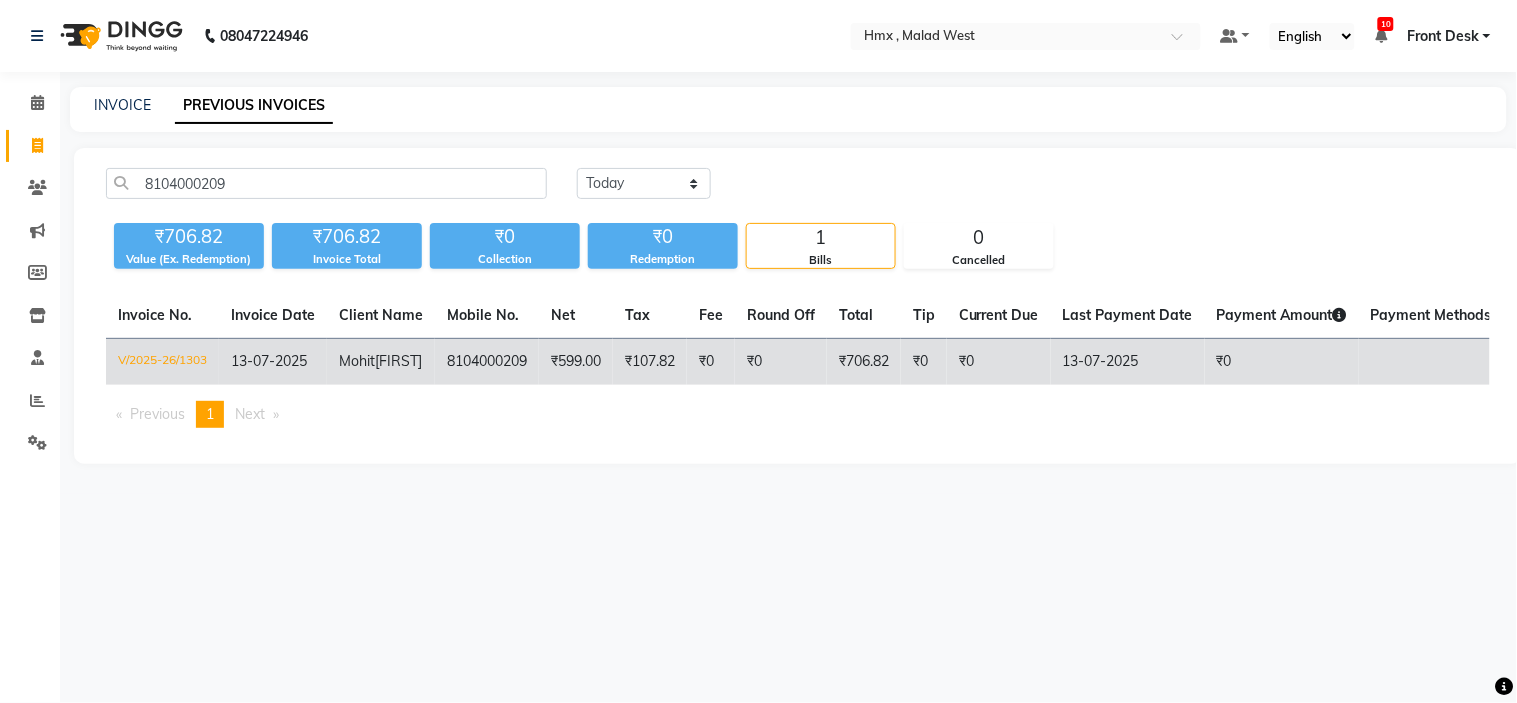 click on "8104000209" 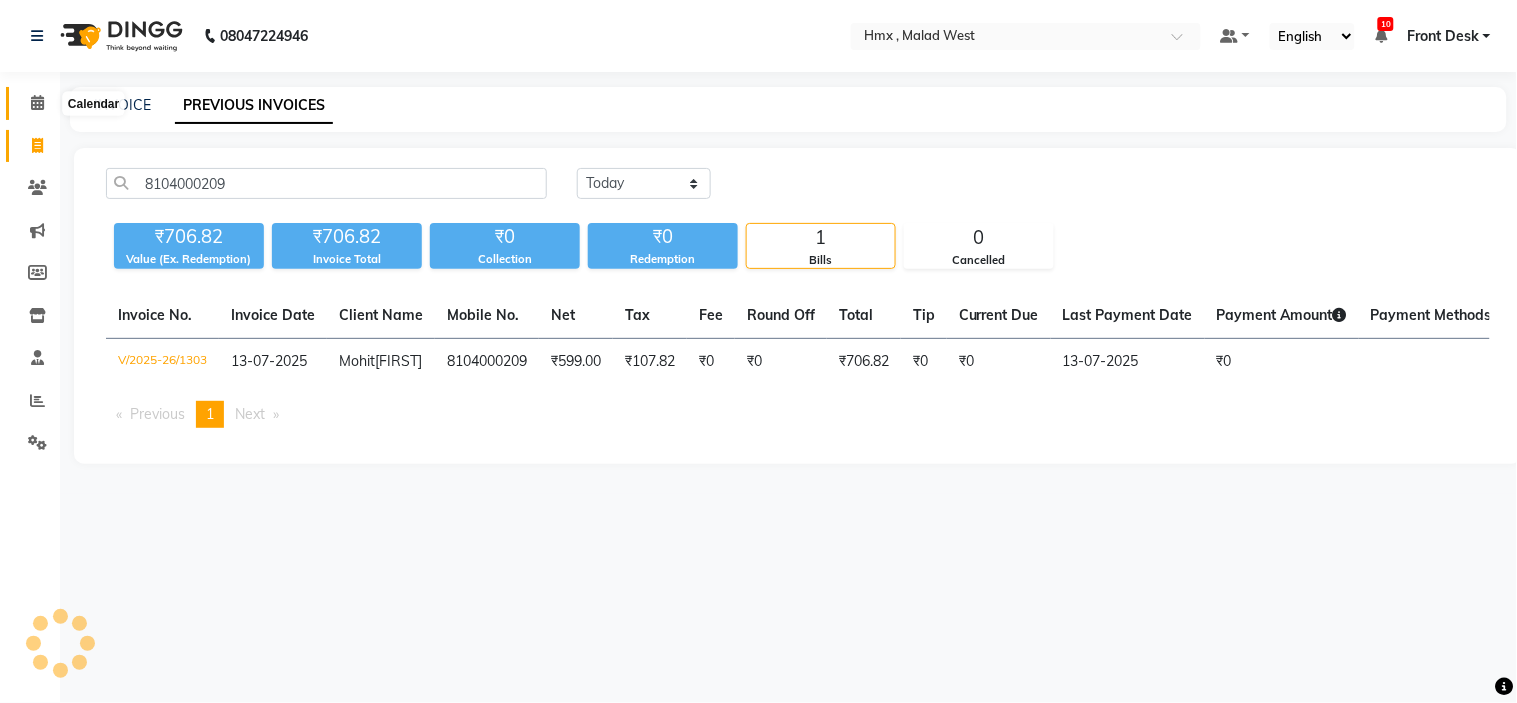 click 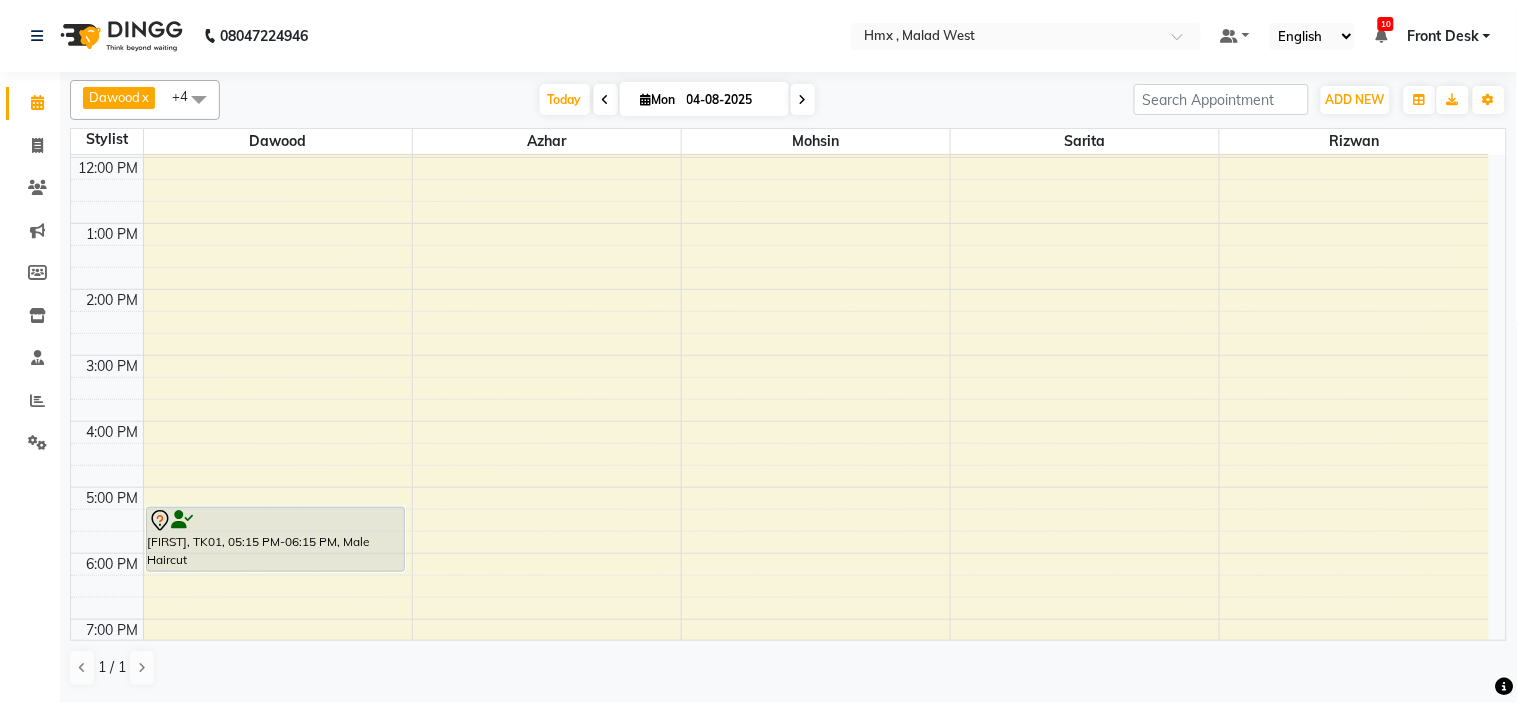 scroll, scrollTop: 222, scrollLeft: 0, axis: vertical 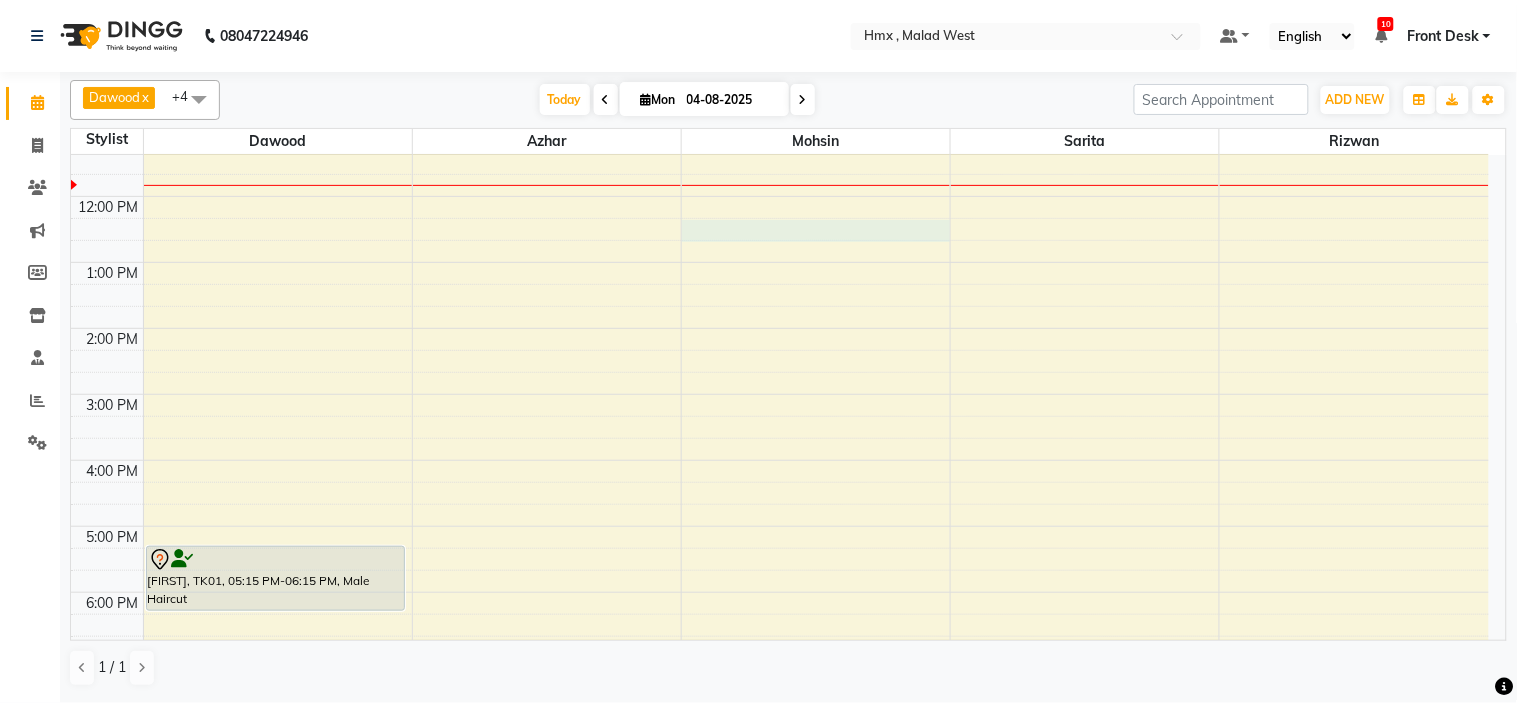click on "8:00 AM 9:00 AM 10:00 AM 11:00 AM 12:00 PM 1:00 PM 2:00 PM 3:00 PM 4:00 PM 5:00 PM 6:00 PM 7:00 PM 8:00 PM 9:00 PM             [FIRST], TK01, 05:15 PM-06:15 PM, Male Haircut" at bounding box center [780, 394] 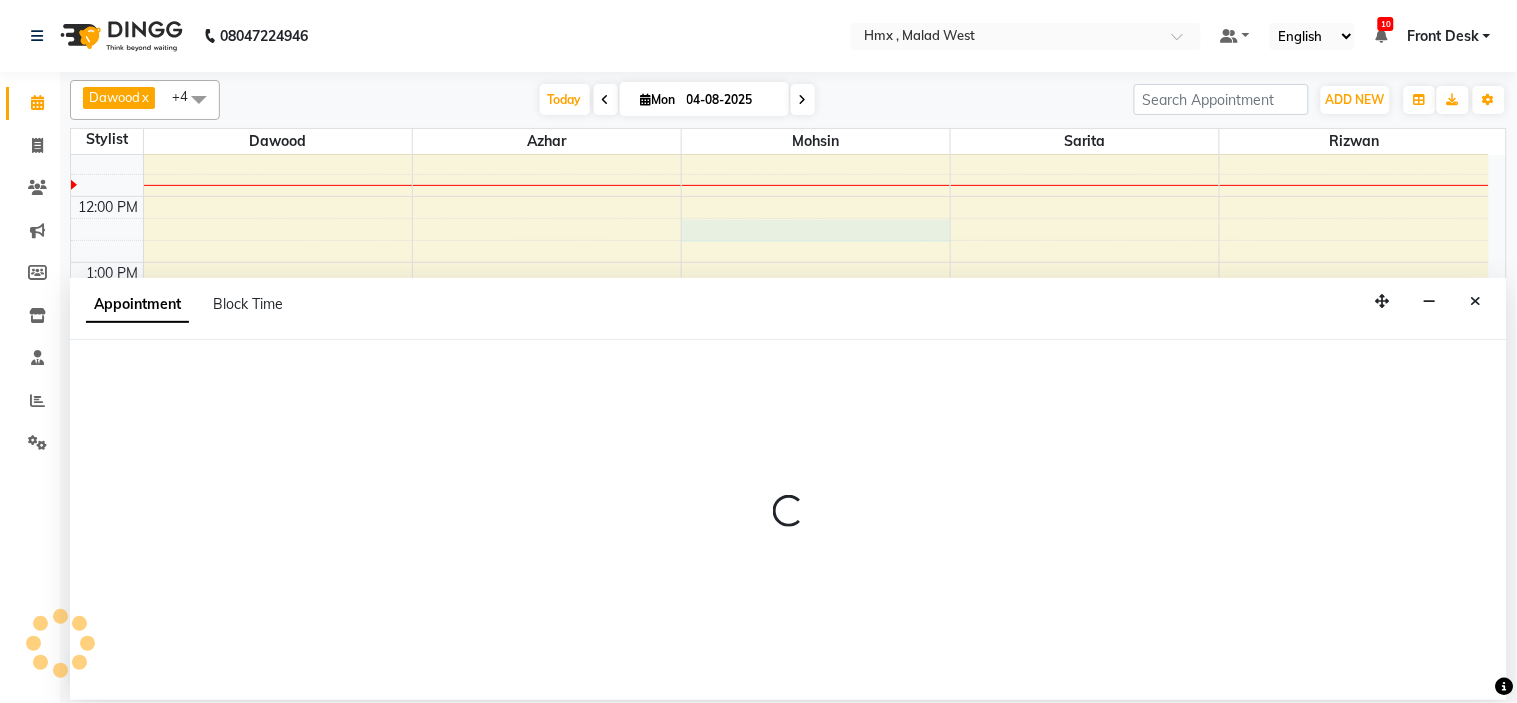 select on "39110" 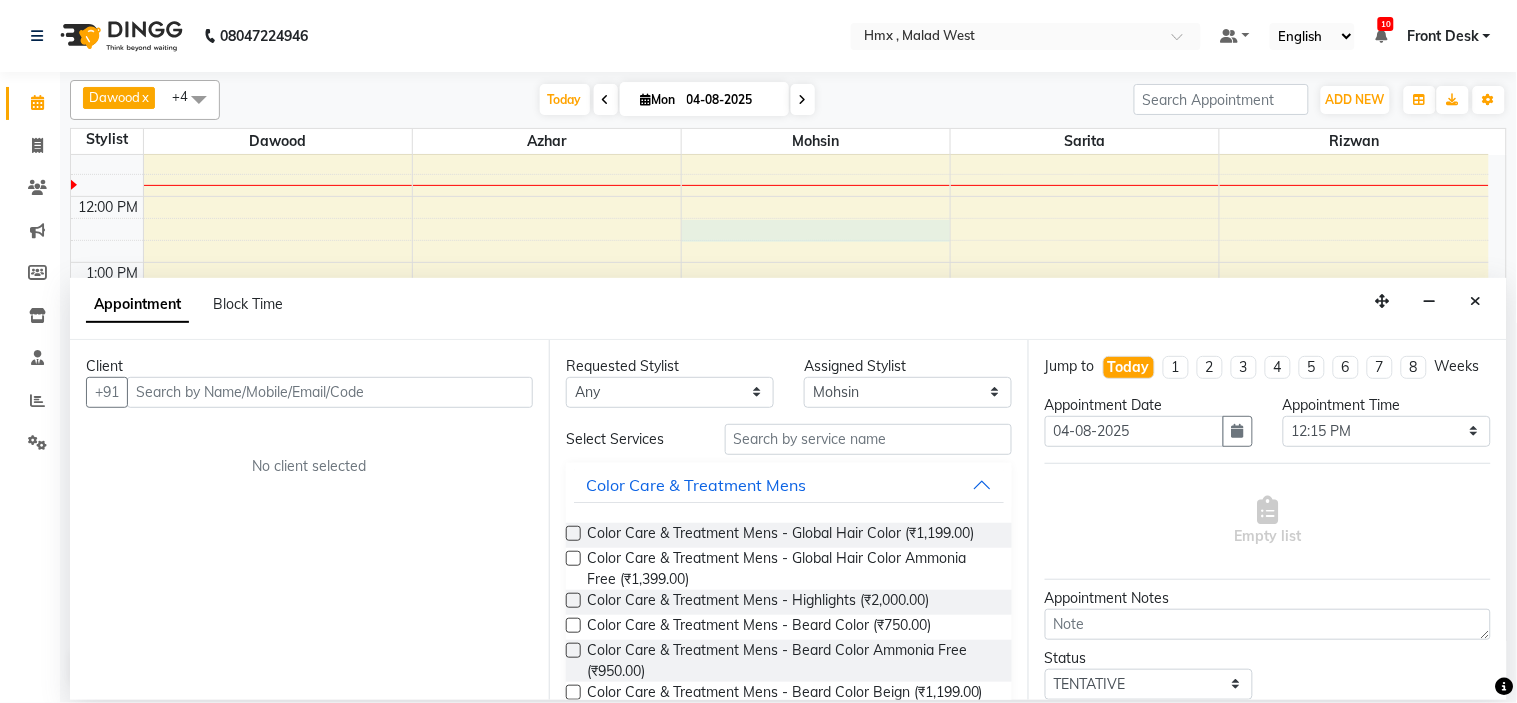 click at bounding box center (330, 392) 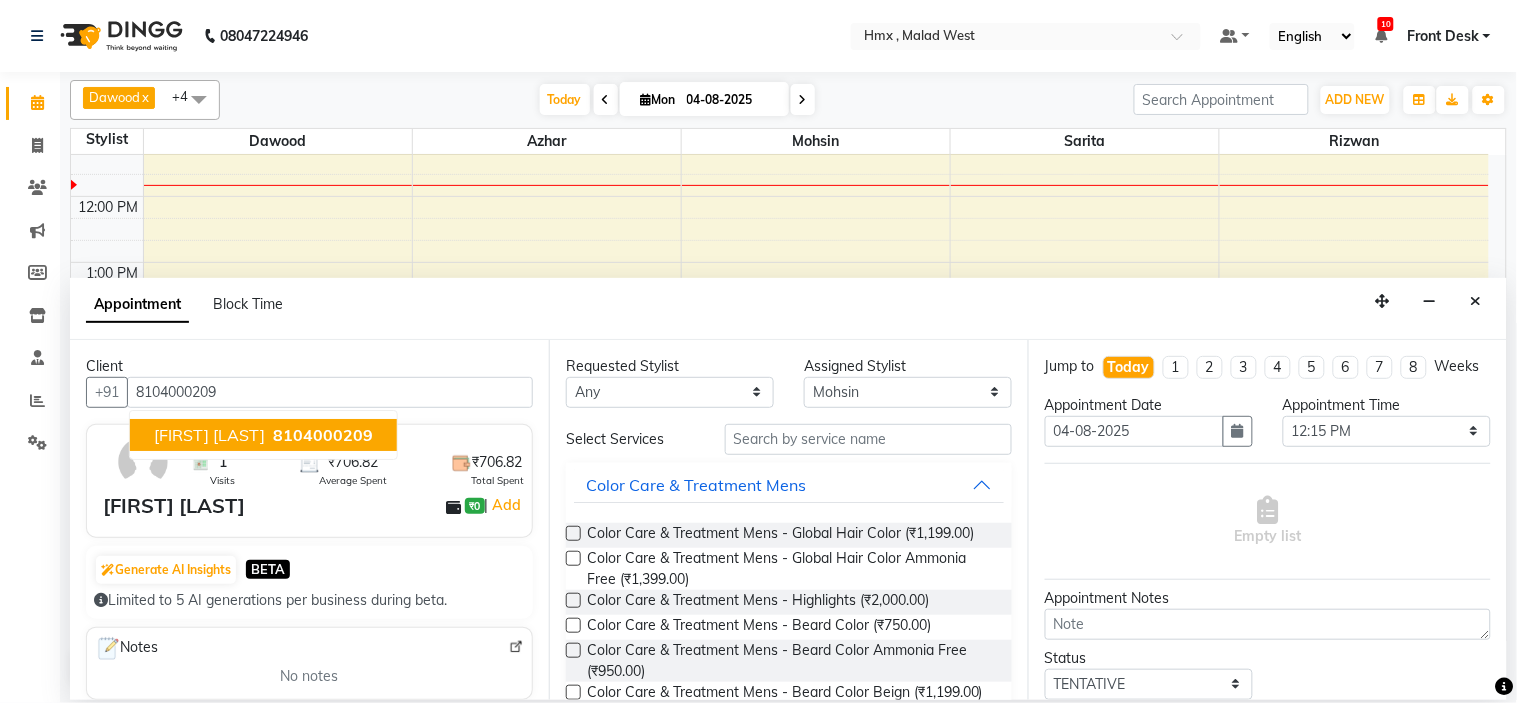 click on "8104000209" at bounding box center (323, 435) 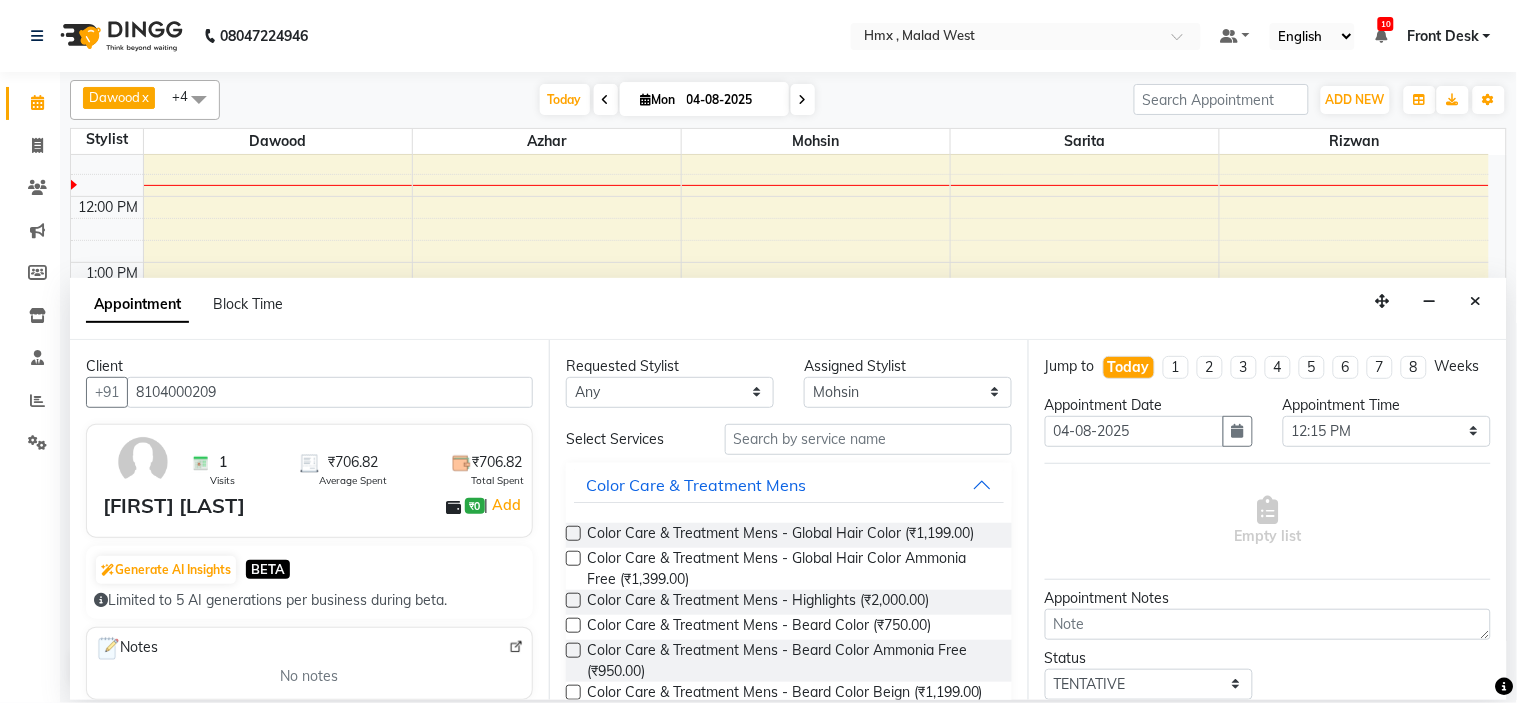 type on "8104000209" 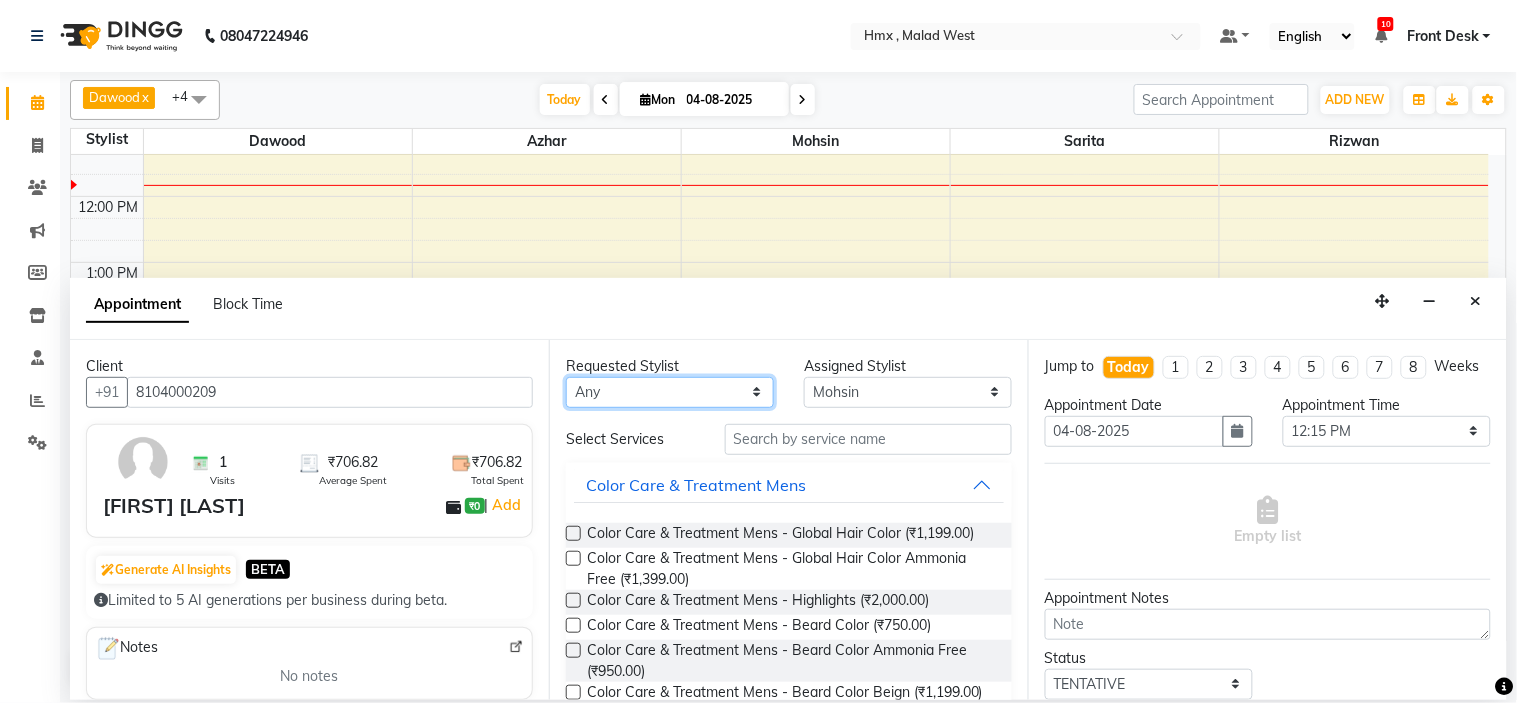 click on "Any [NAME] [NAME] [NAME] [NAME] [NAME] [NAME] [NAME] [NAME] [NAME] [NAME]" at bounding box center [670, 392] 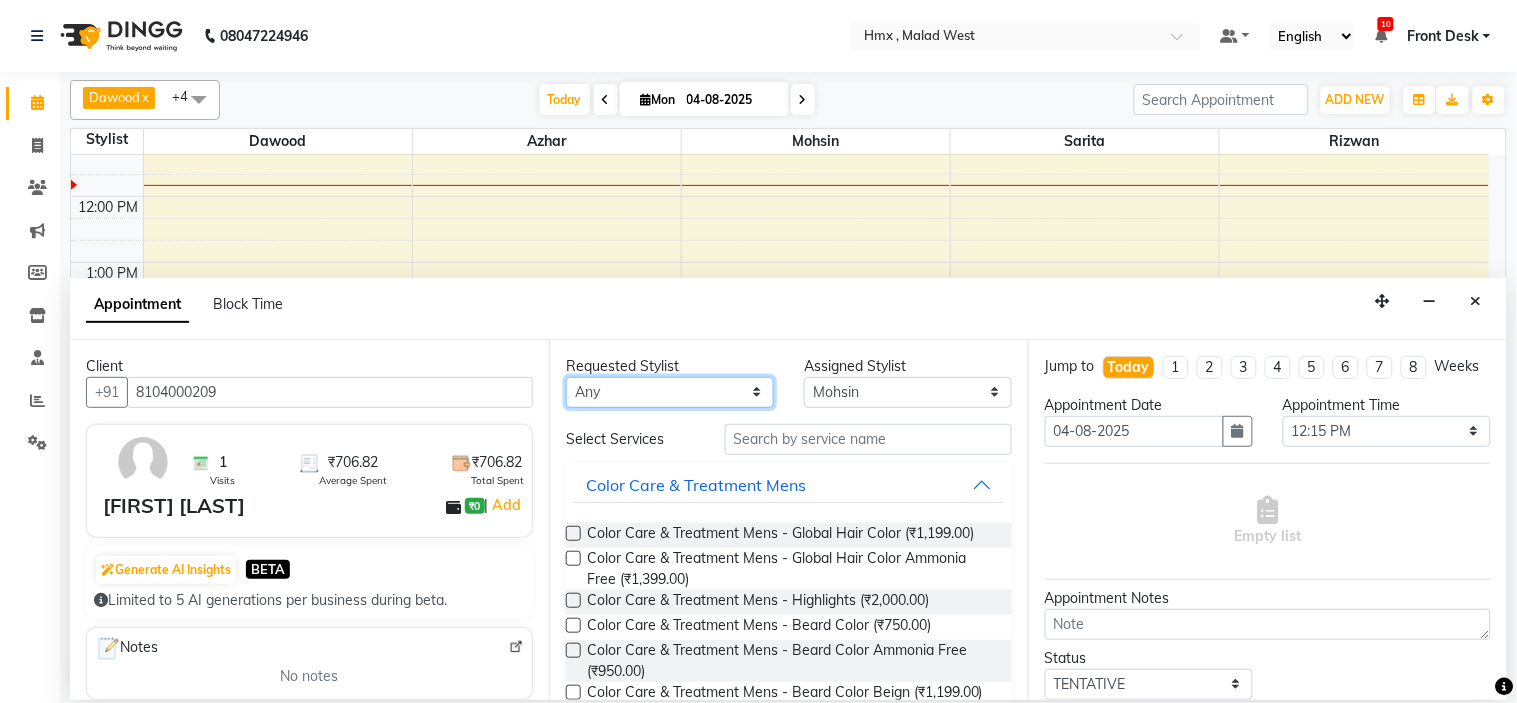 select on "39110" 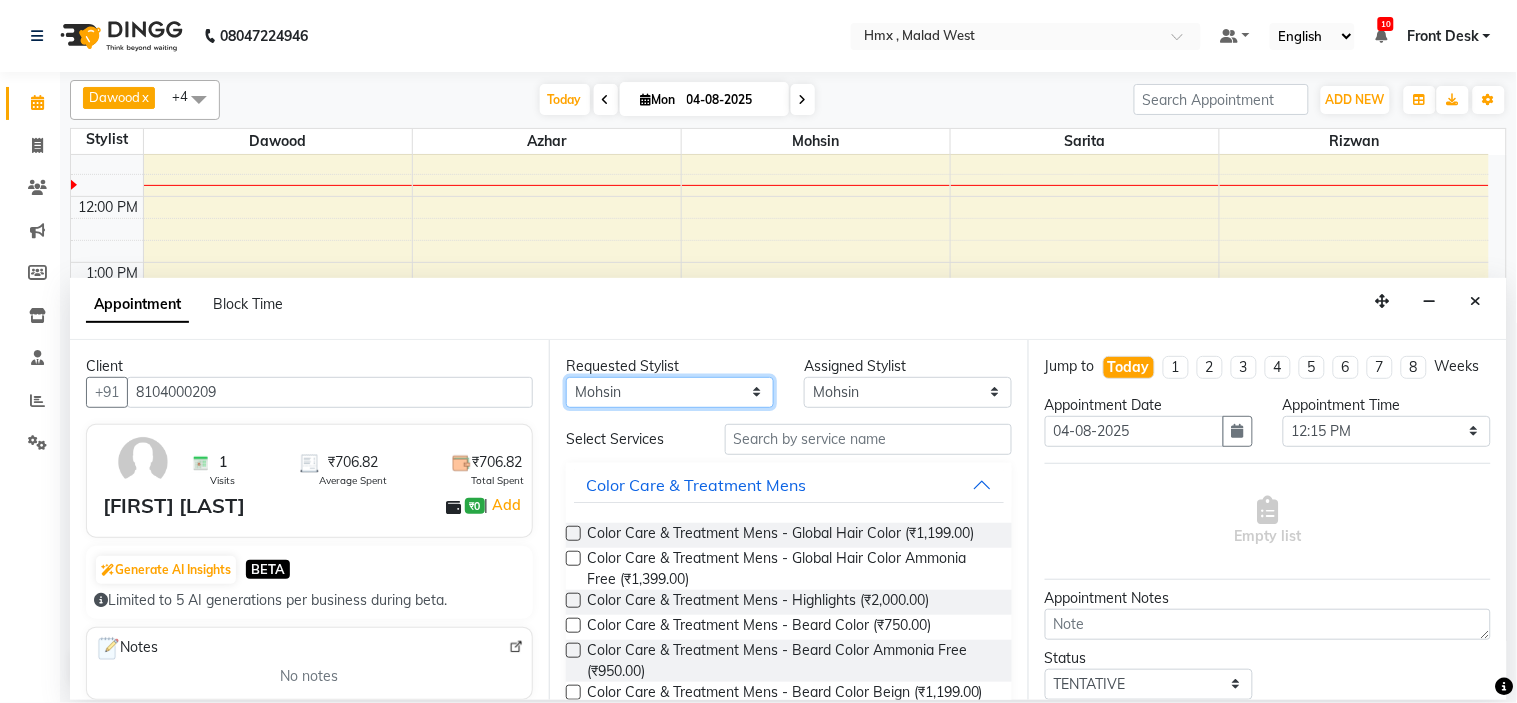 click on "Any [NAME] [NAME] [NAME] [NAME] [NAME] [NAME] [NAME] [NAME] [NAME] [NAME]" at bounding box center [670, 392] 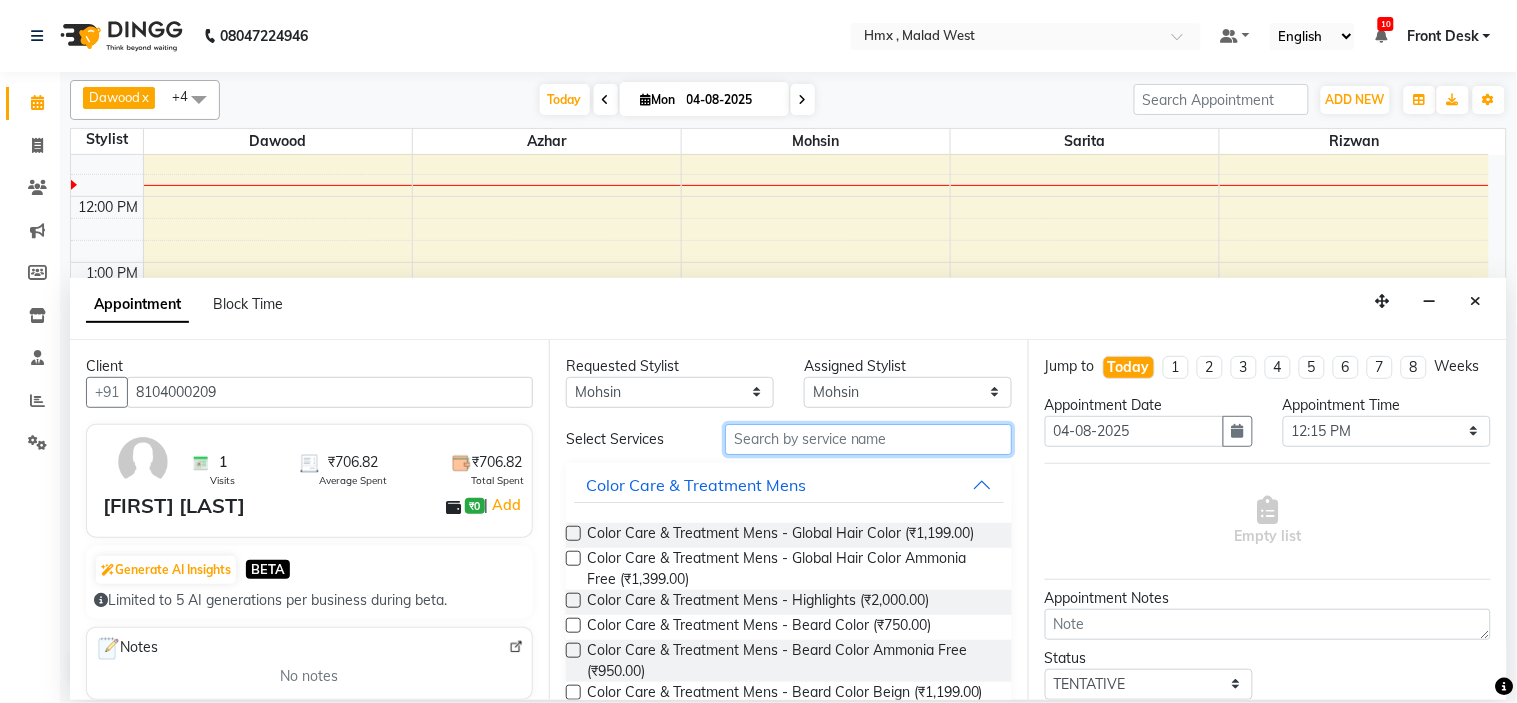 click at bounding box center [868, 439] 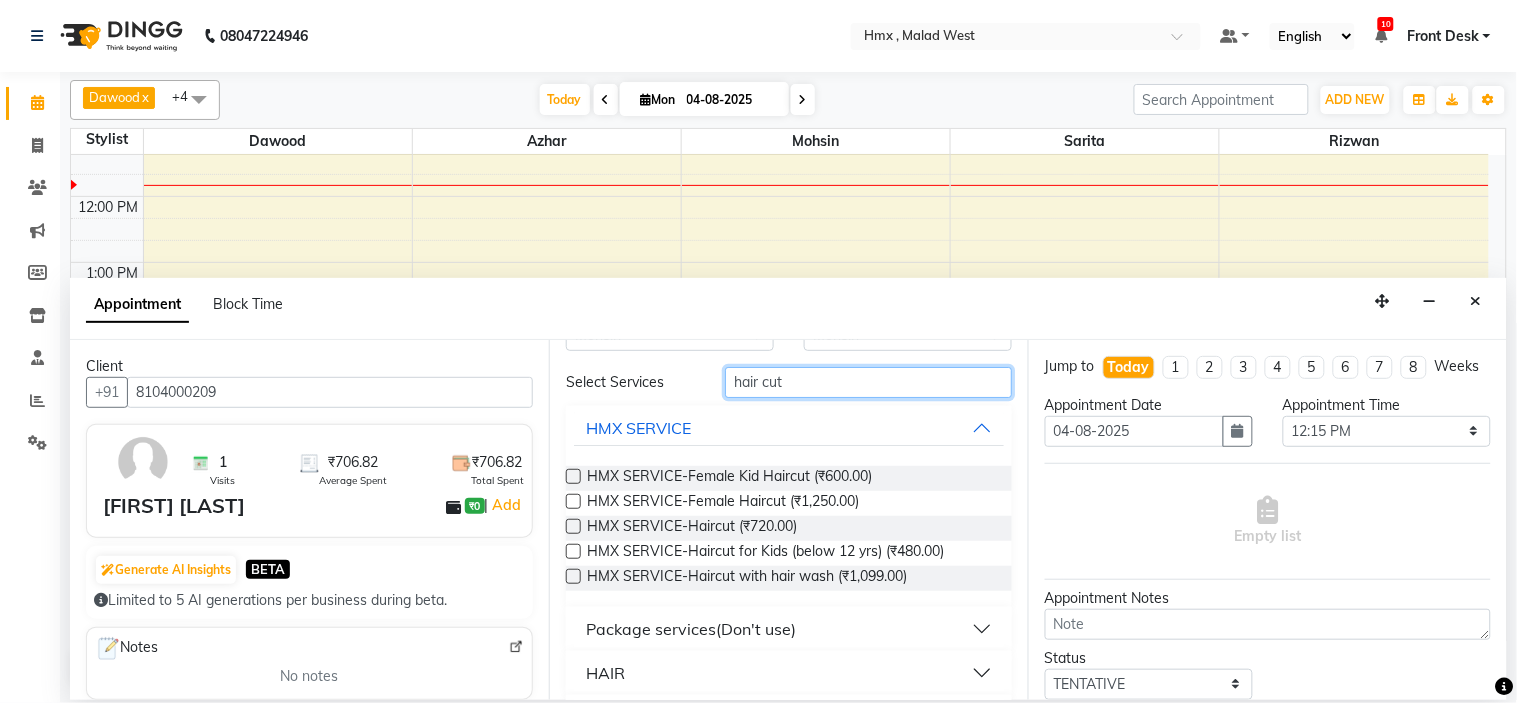 scroll, scrollTop: 112, scrollLeft: 0, axis: vertical 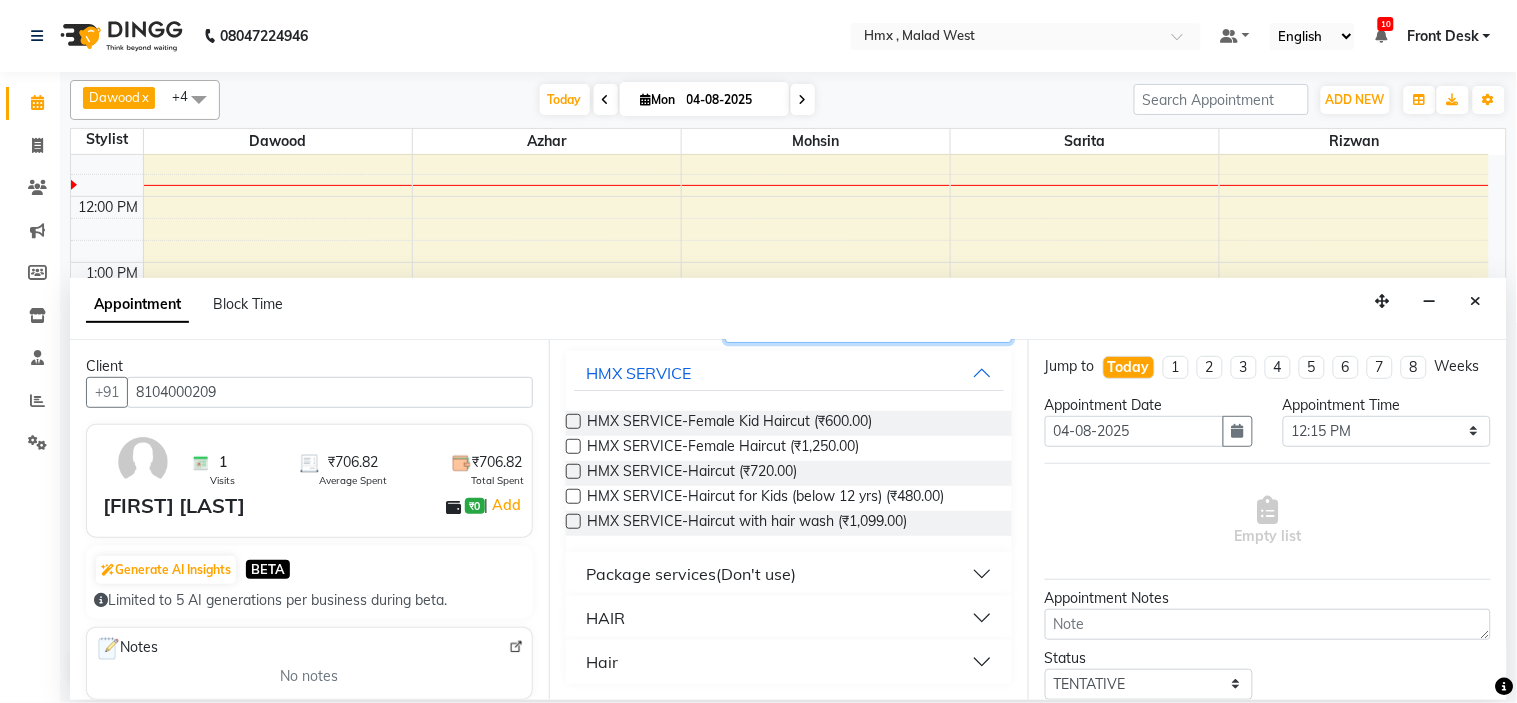 type on "hair cut" 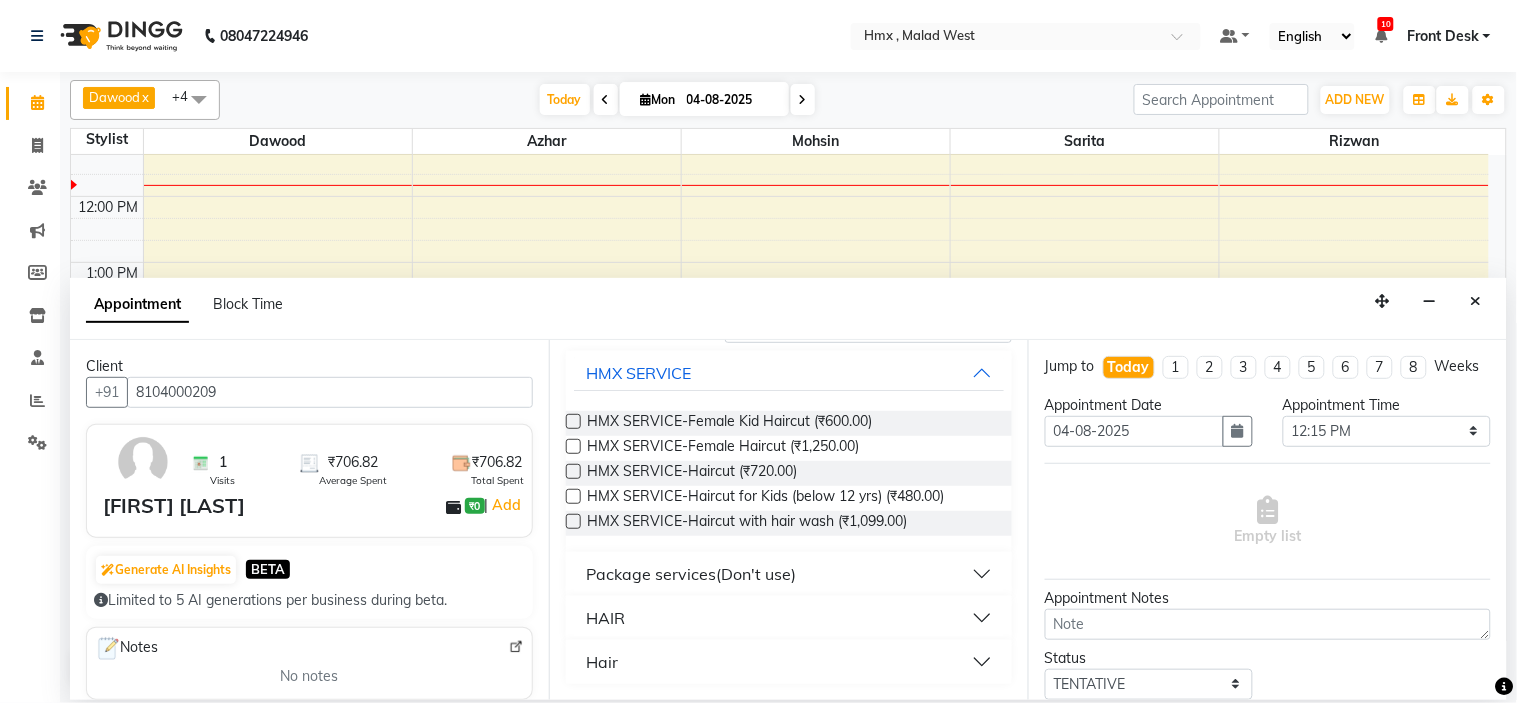 click on "HAIR" at bounding box center [789, 618] 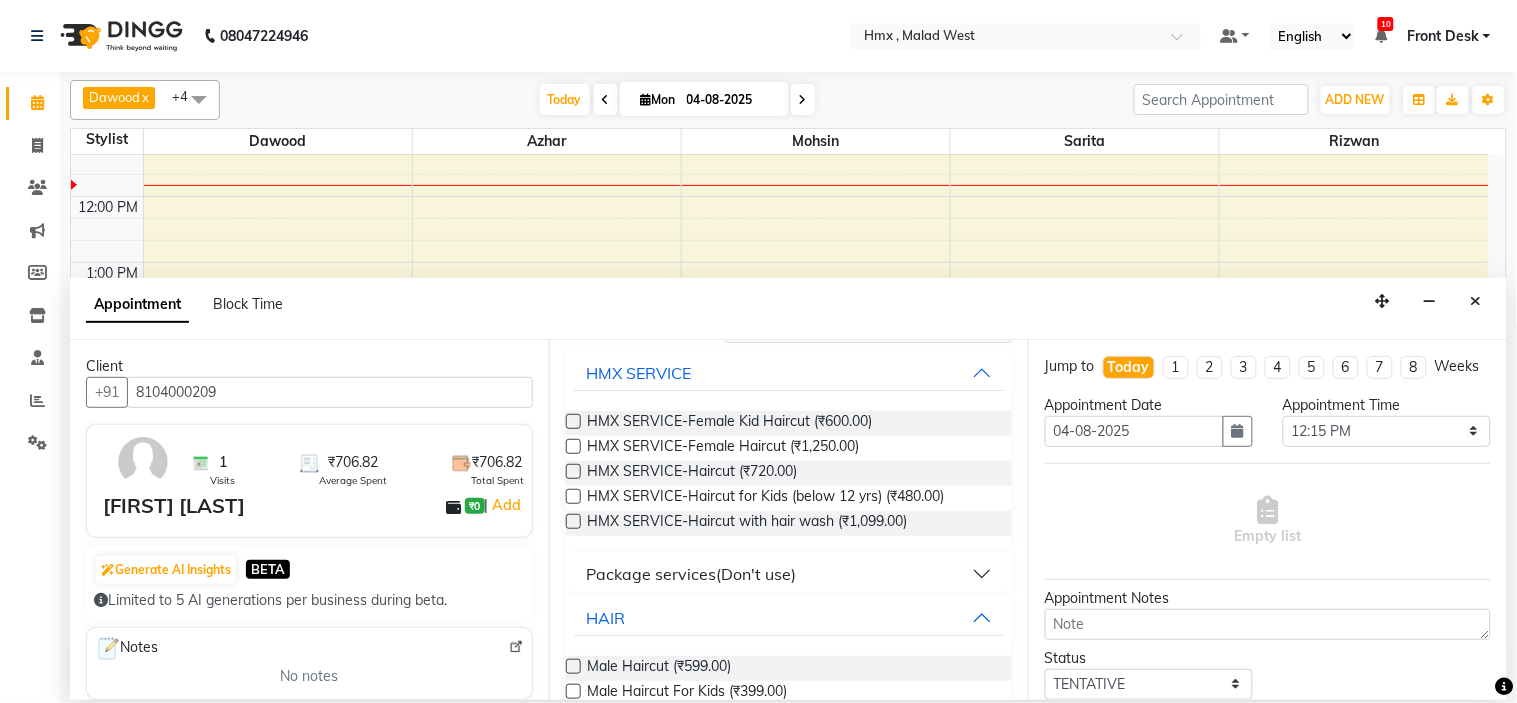 click on "[FIRST] [LAST] Requested Stylist Any [NAME] [NAME] [NAME] [NAME] [NAME] [NAME] [NAME] [NAME] [NAME] Assigned Stylist Select [NAME] [NAME] [NAME] [NAME] [NAME] [NAME] [NAME] [NAME] [NAME] Select Services hair cut    HMX SERVICE HMX SERVICE-Female Kid Haircut (₹600.00) HMX SERVICE-Female Haircut (₹1,250.00) HMX SERVICE-Haircut (₹720.00) HMX SERVICE-Haircut for Kids (below 12 yrs) (₹480.00) HMX SERVICE-Haircut with hair wash (₹1,099.00)    Package services(Don't use)    HAIR Male Haircut (₹599.00) Male Haircut For Kids (₹399.00)    Hair" at bounding box center [788, 520] 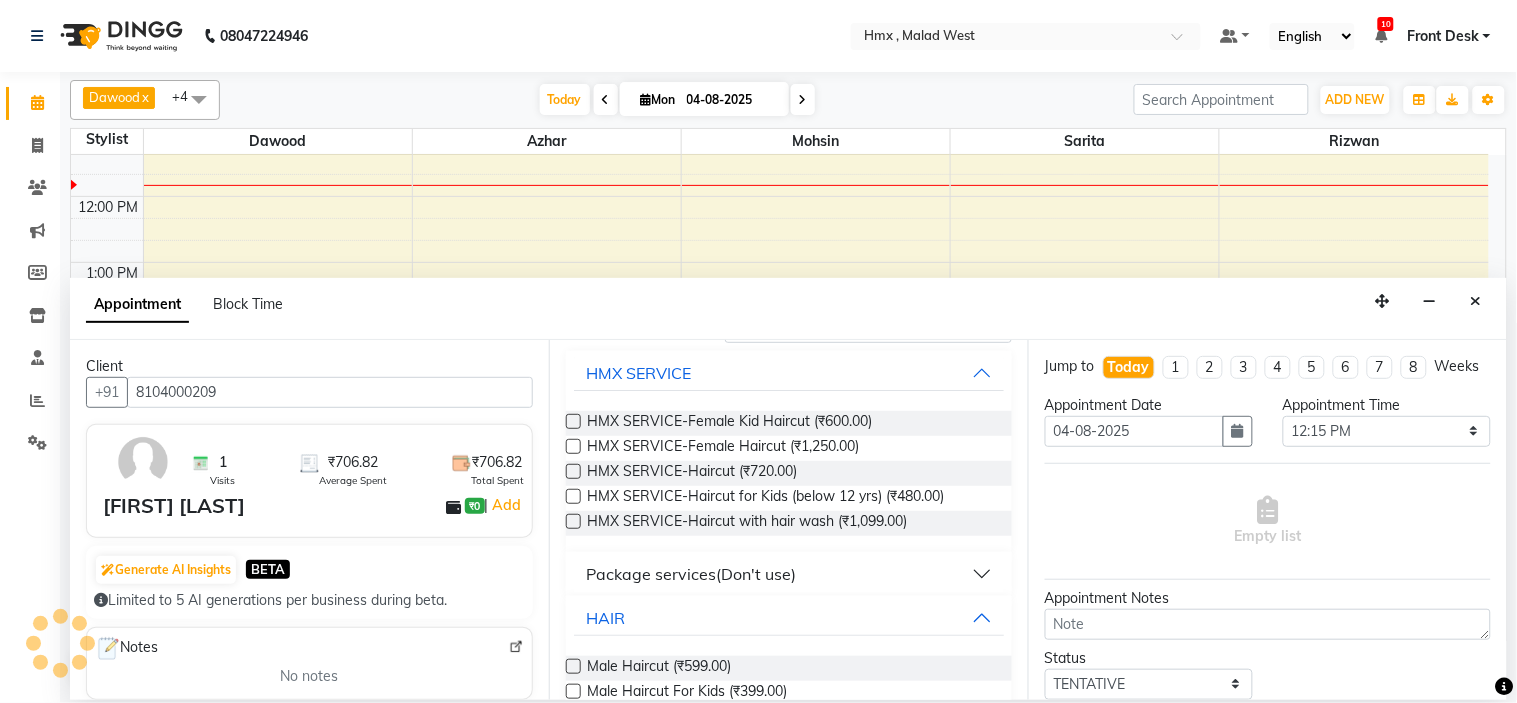 click on "Appointment Time" at bounding box center [1387, 405] 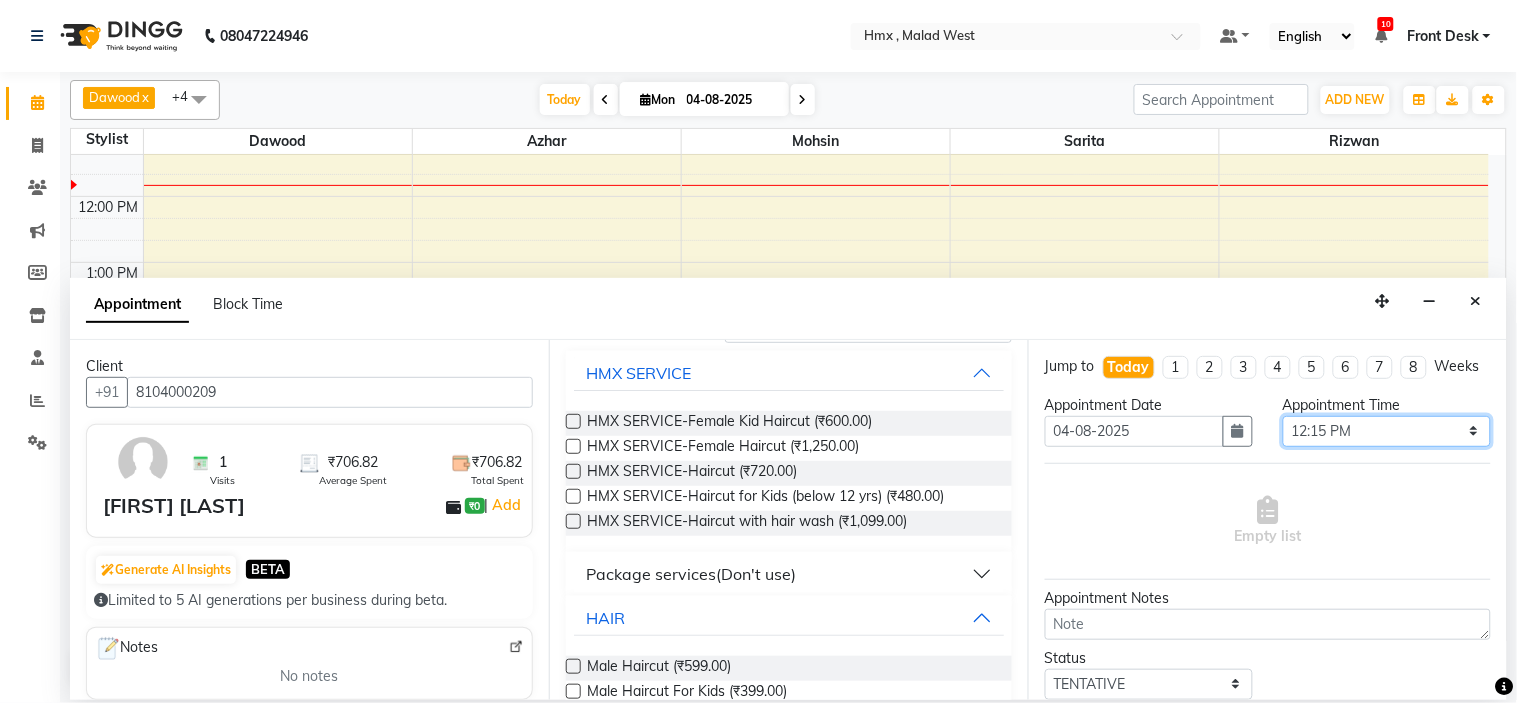 click on "Select 09:00 AM 09:15 AM 09:30 AM 09:45 AM 10:00 AM 10:15 AM 10:30 AM 10:45 AM 11:00 AM 11:15 AM 11:30 AM 11:45 AM 12:00 PM 12:15 PM 12:30 PM 12:45 PM 01:00 PM 01:15 PM 01:30 PM 01:45 PM 02:00 PM 02:15 PM 02:30 PM 02:45 PM 03:00 PM 03:15 PM 03:30 PM 03:45 PM 04:00 PM 04:15 PM 04:30 PM 04:45 PM 05:00 PM 05:15 PM 05:30 PM 05:45 PM 06:00 PM 06:15 PM 06:30 PM 06:45 PM 07:00 PM 07:15 PM 07:30 PM 07:45 PM 08:00 PM 08:15 PM 08:30 PM 08:45 PM 09:00 PM" at bounding box center [1387, 431] 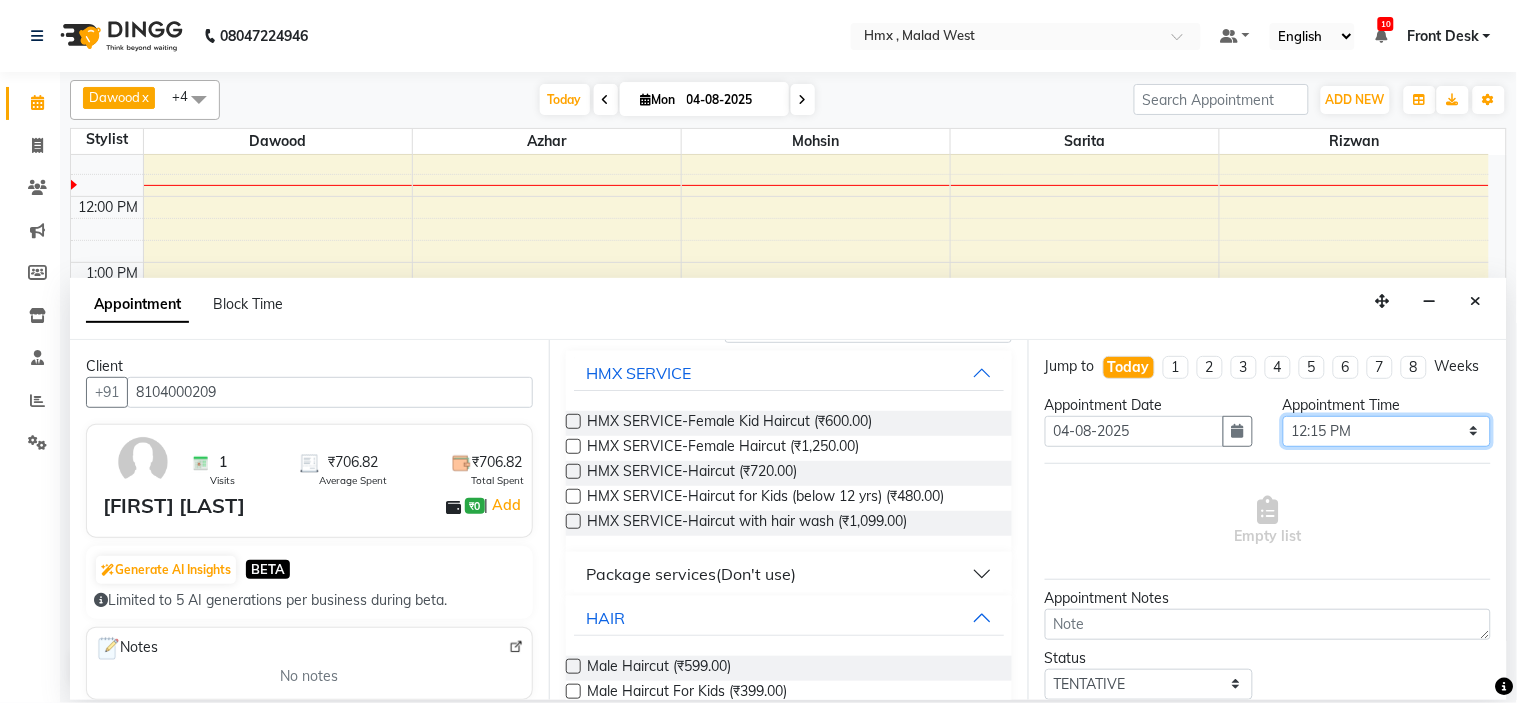 select on "750" 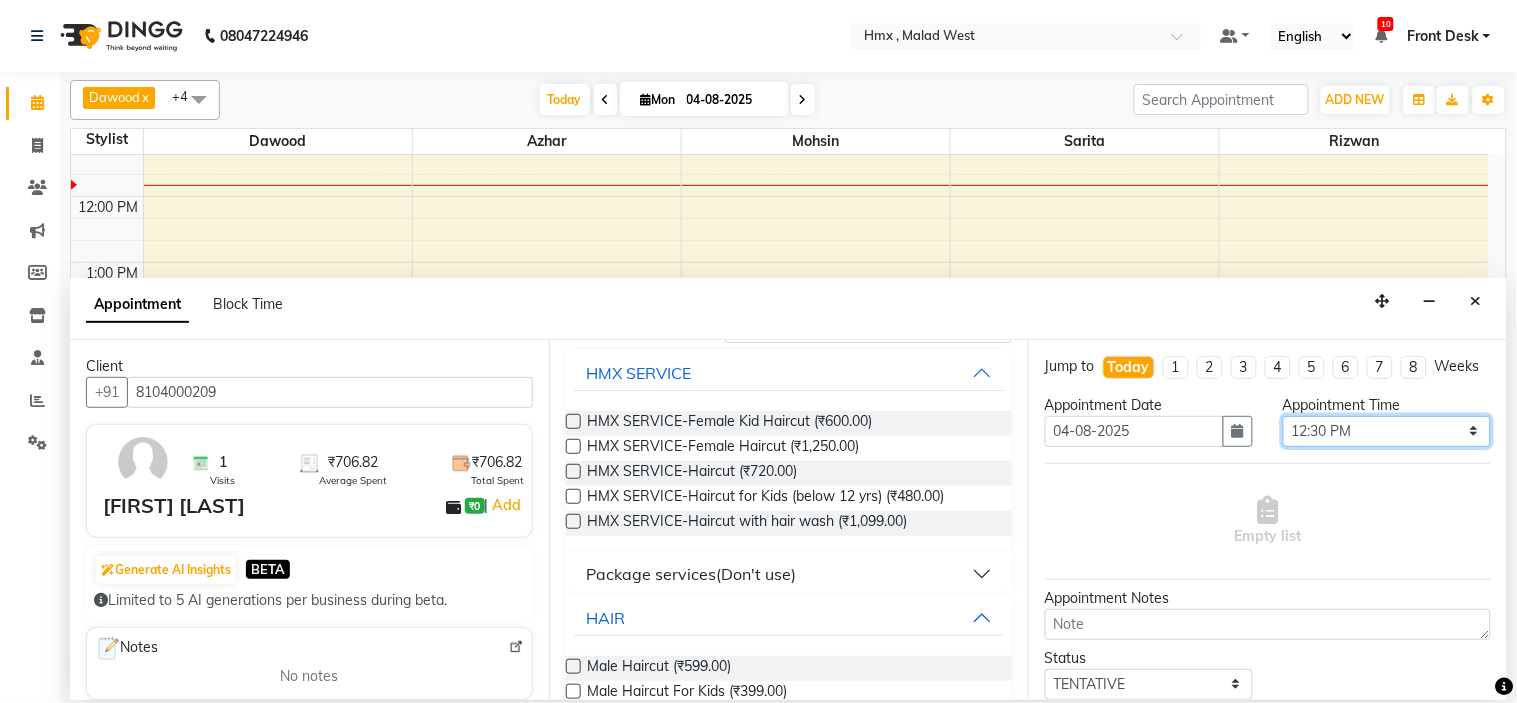 click on "Select 09:00 AM 09:15 AM 09:30 AM 09:45 AM 10:00 AM 10:15 AM 10:30 AM 10:45 AM 11:00 AM 11:15 AM 11:30 AM 11:45 AM 12:00 PM 12:15 PM 12:30 PM 12:45 PM 01:00 PM 01:15 PM 01:30 PM 01:45 PM 02:00 PM 02:15 PM 02:30 PM 02:45 PM 03:00 PM 03:15 PM 03:30 PM 03:45 PM 04:00 PM 04:15 PM 04:30 PM 04:45 PM 05:00 PM 05:15 PM 05:30 PM 05:45 PM 06:00 PM 06:15 PM 06:30 PM 06:45 PM 07:00 PM 07:15 PM 07:30 PM 07:45 PM 08:00 PM 08:15 PM 08:30 PM 08:45 PM 09:00 PM" at bounding box center (1387, 431) 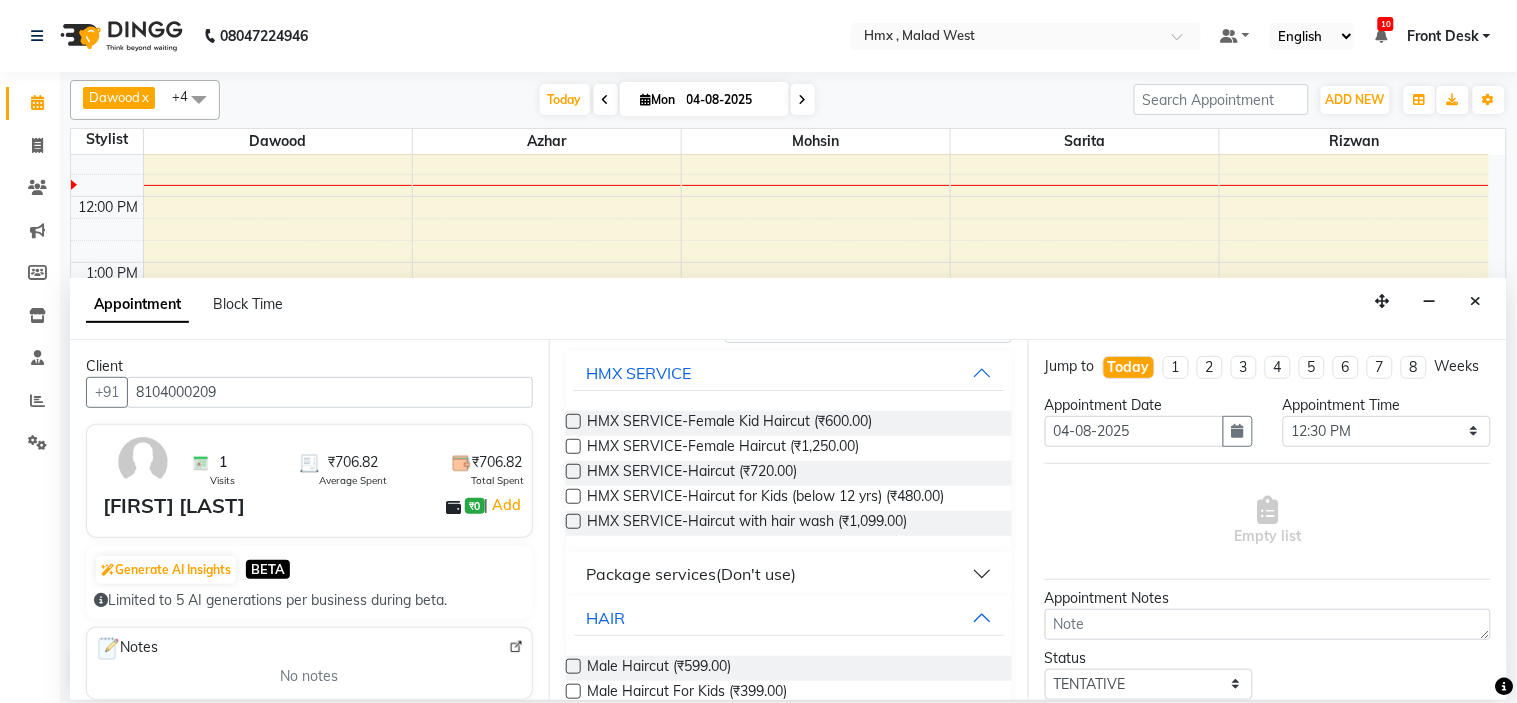 click at bounding box center [573, 666] 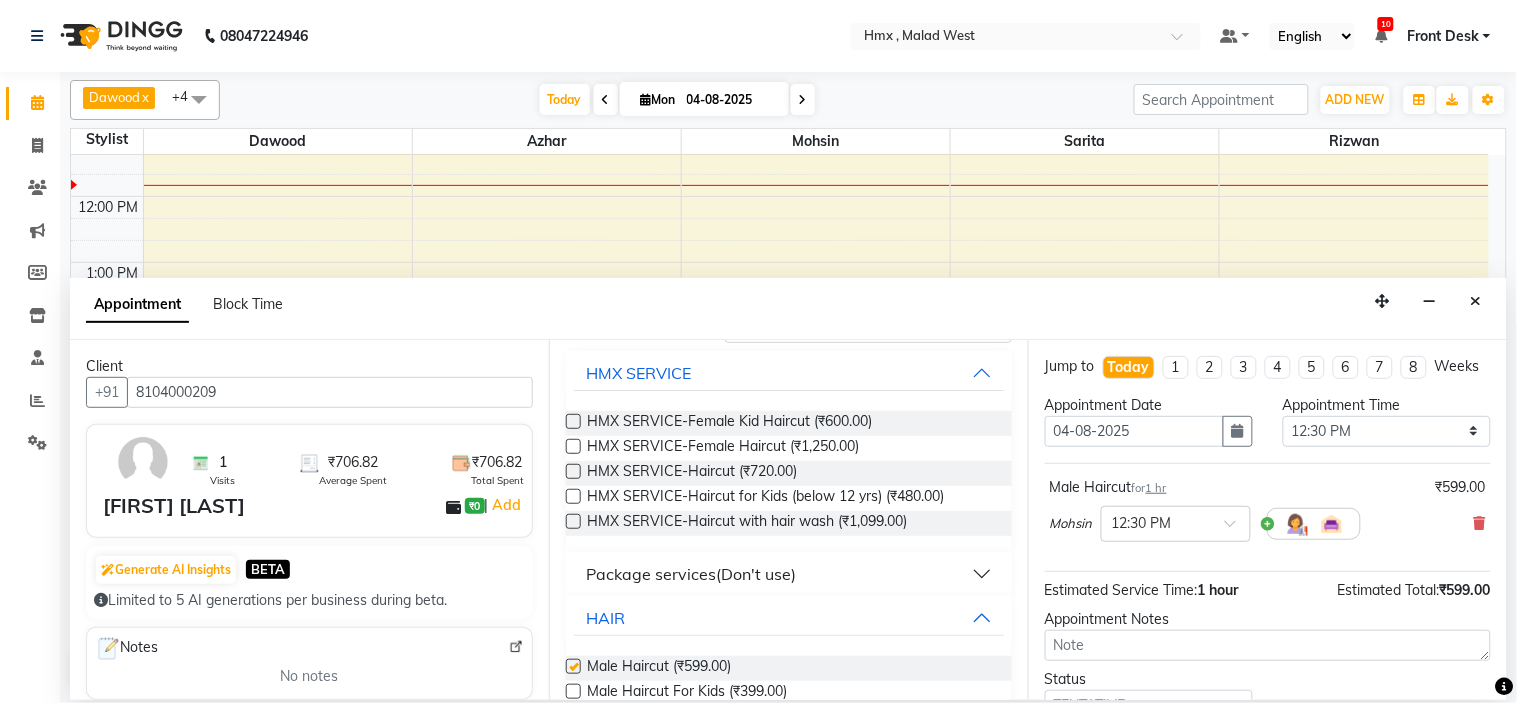 checkbox on "false" 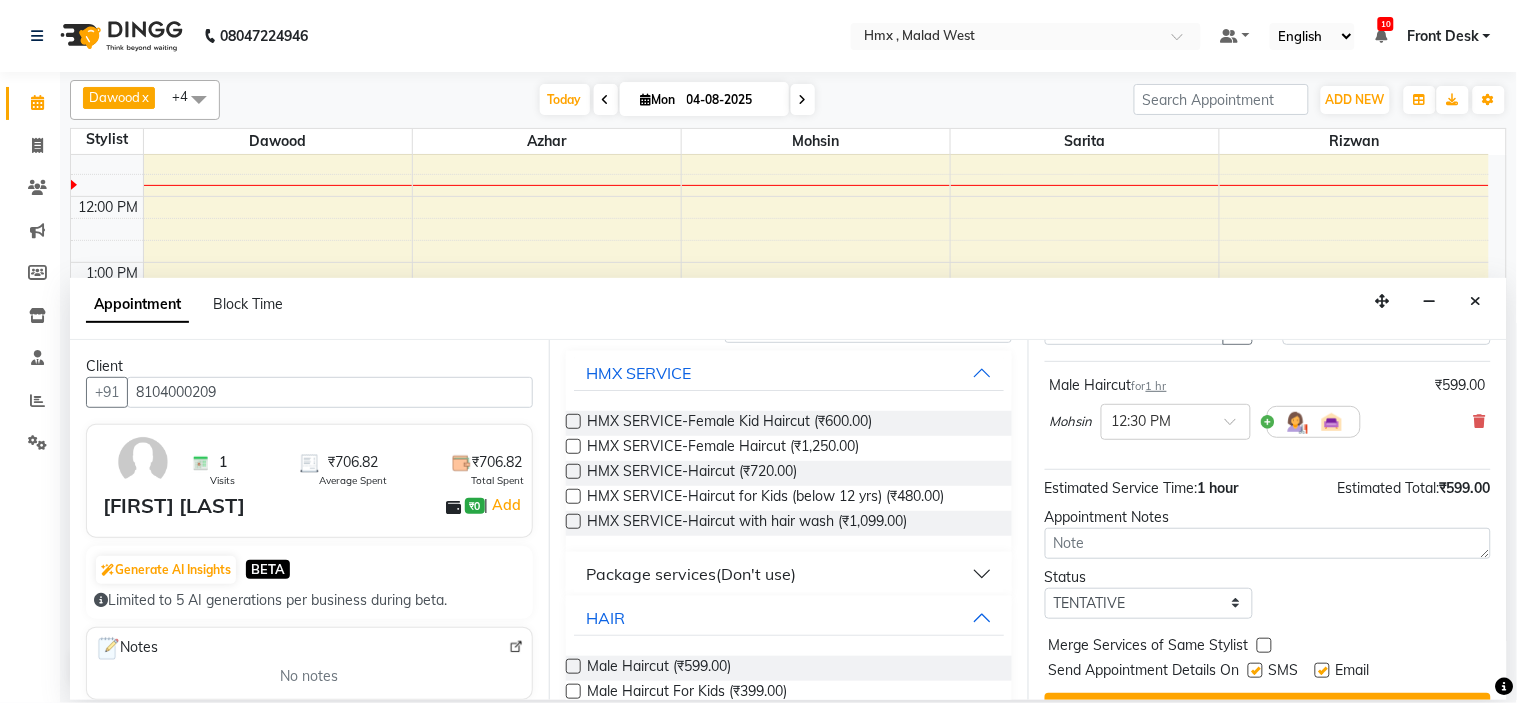 scroll, scrollTop: 166, scrollLeft: 0, axis: vertical 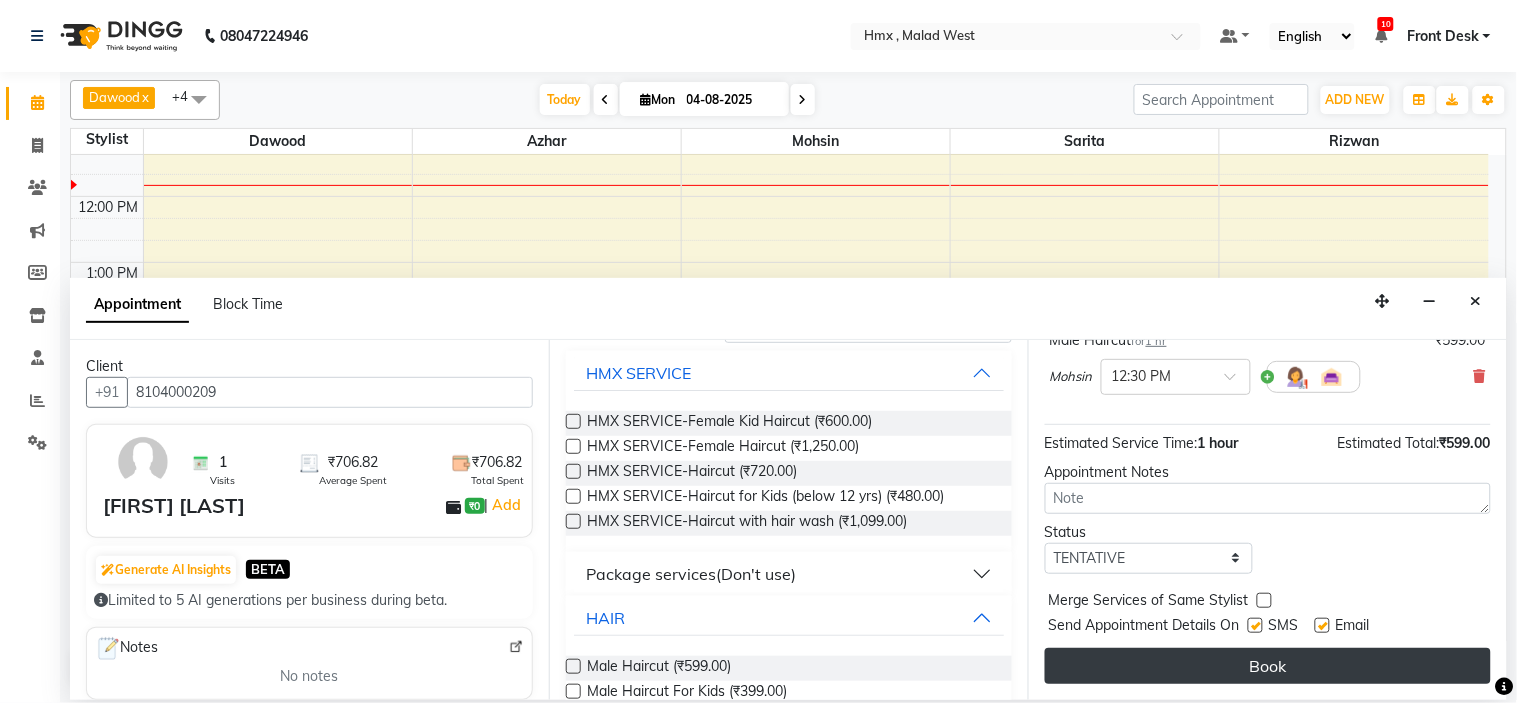 click on "Book" at bounding box center (1268, 666) 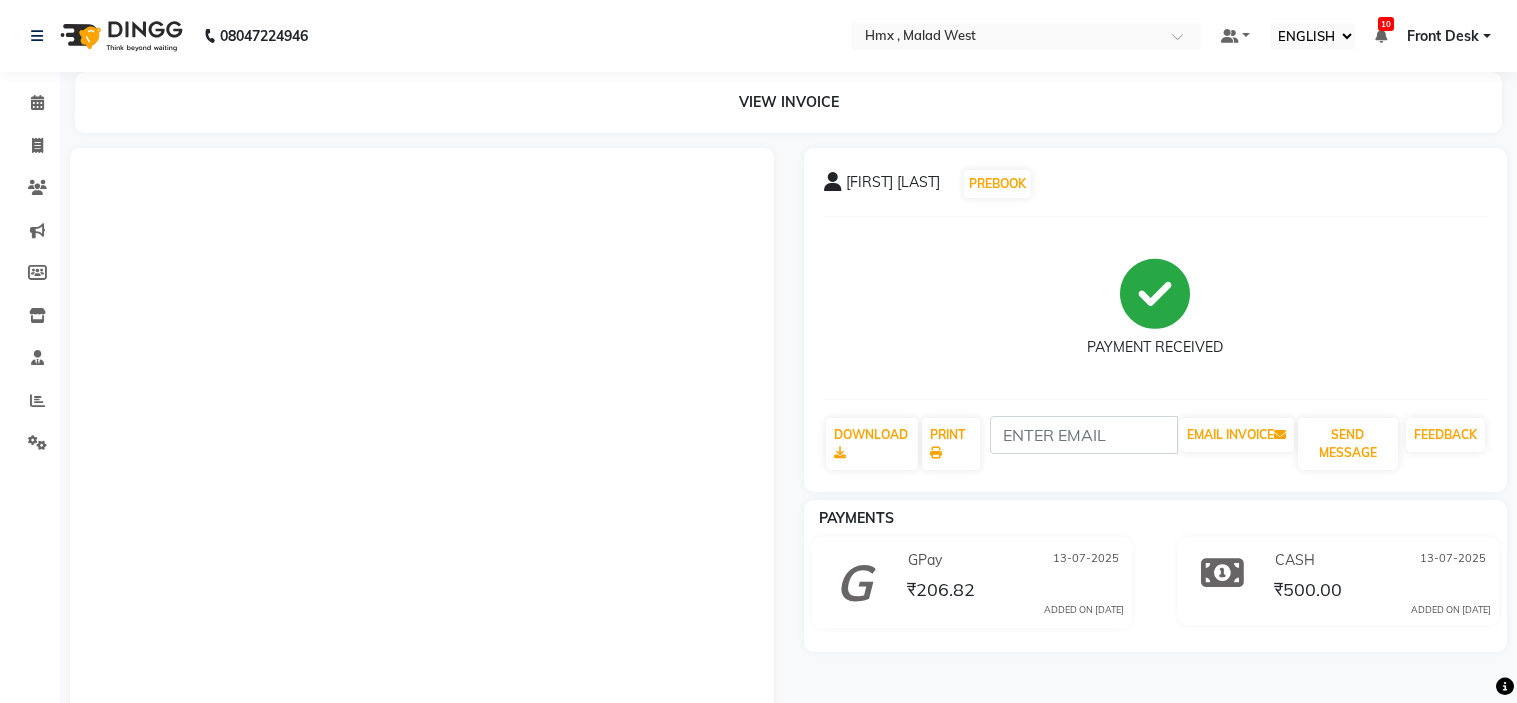 select on "ec" 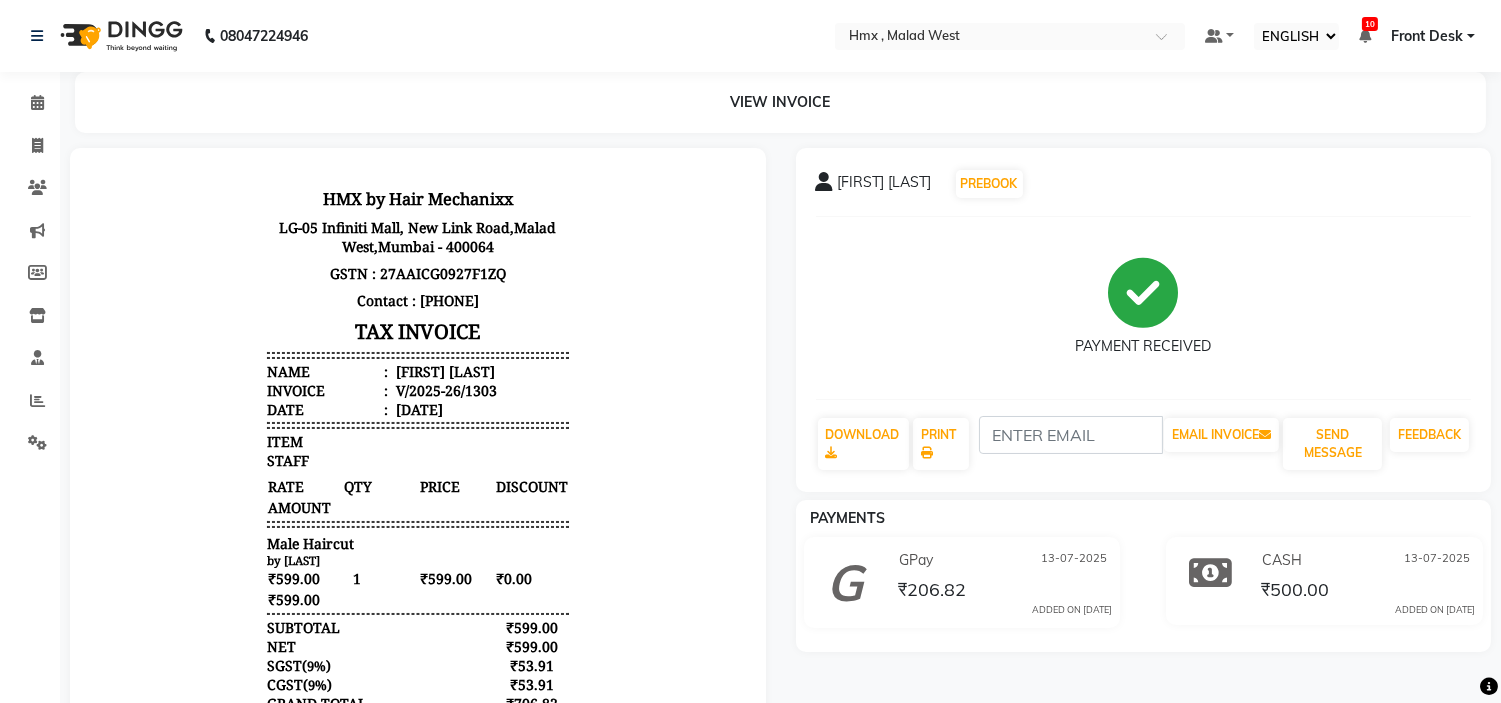 scroll, scrollTop: 0, scrollLeft: 0, axis: both 